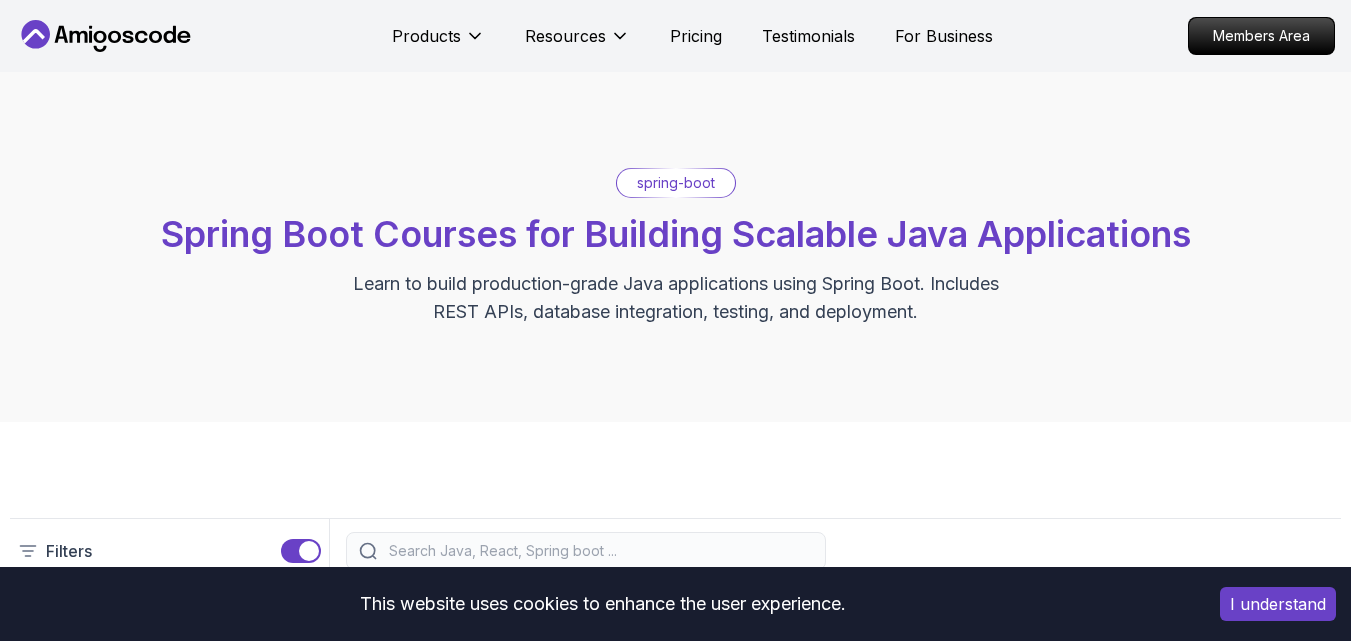 scroll, scrollTop: 0, scrollLeft: 0, axis: both 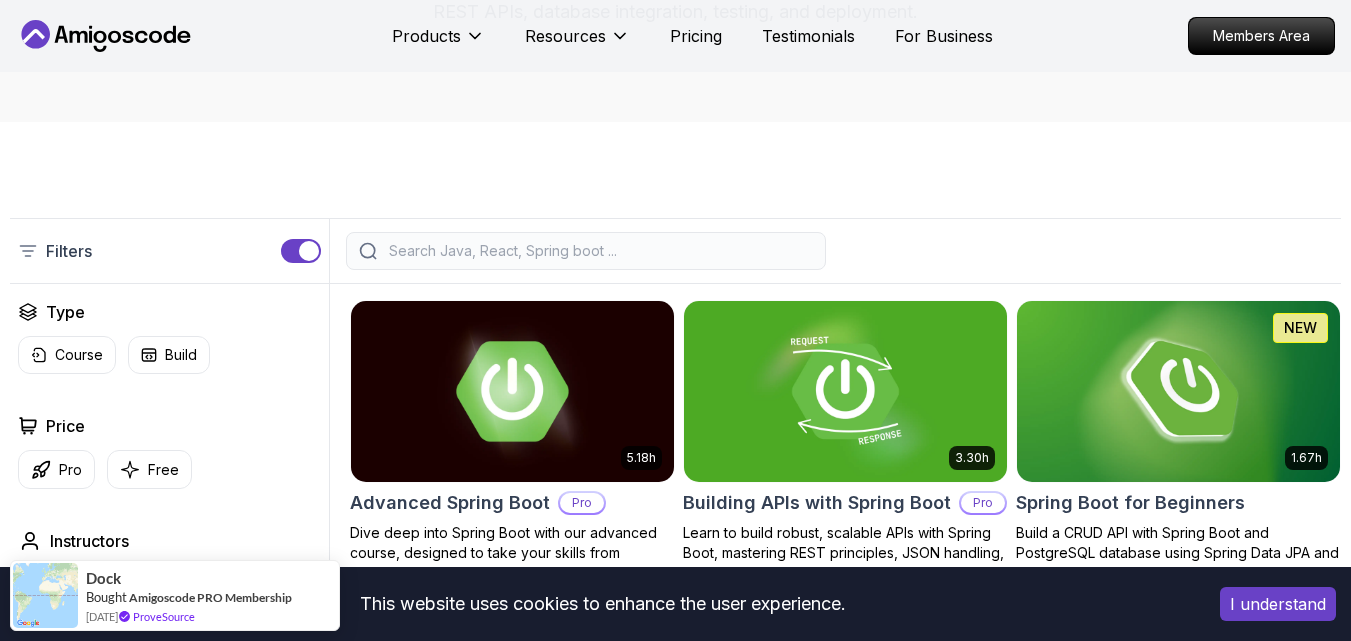 click at bounding box center [512, 391] 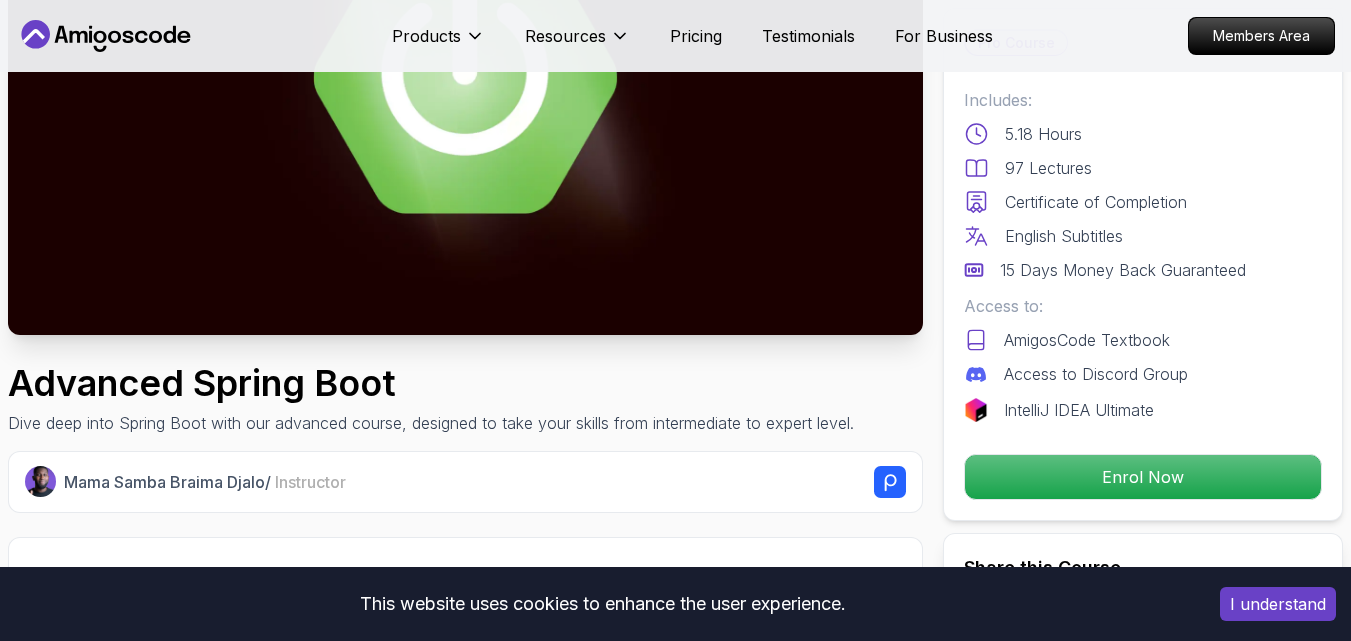 scroll, scrollTop: 0, scrollLeft: 0, axis: both 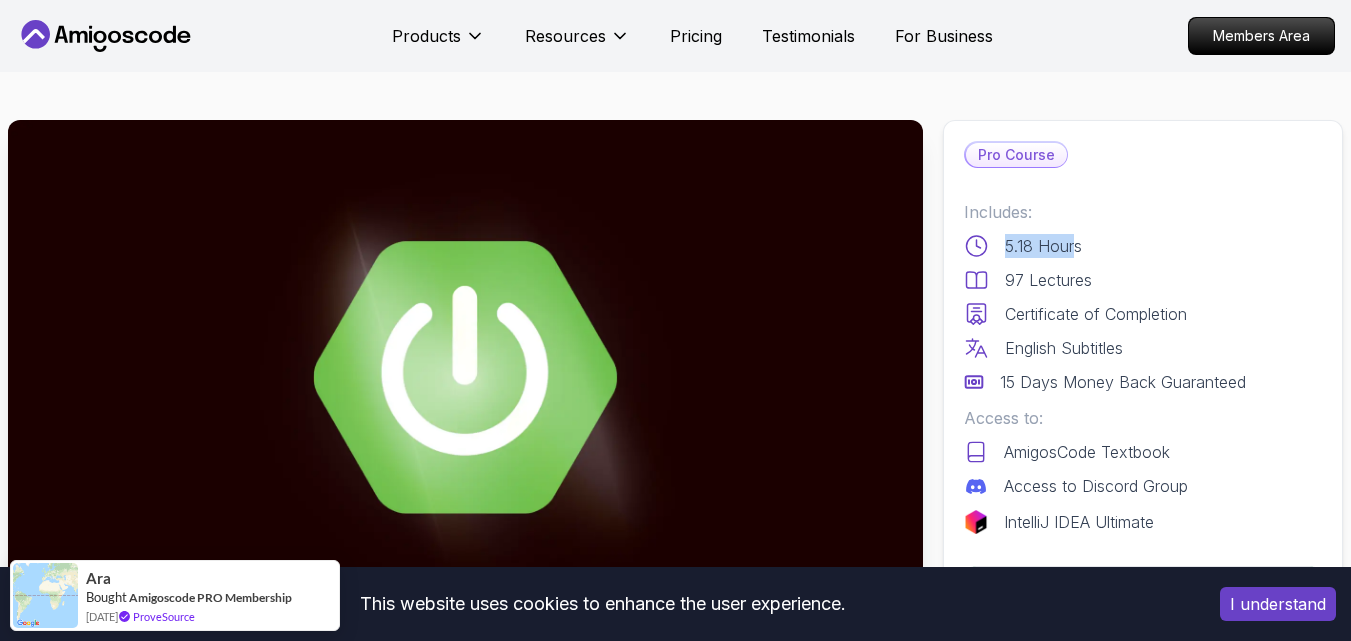 drag, startPoint x: 1053, startPoint y: 233, endPoint x: 978, endPoint y: 239, distance: 75.23962 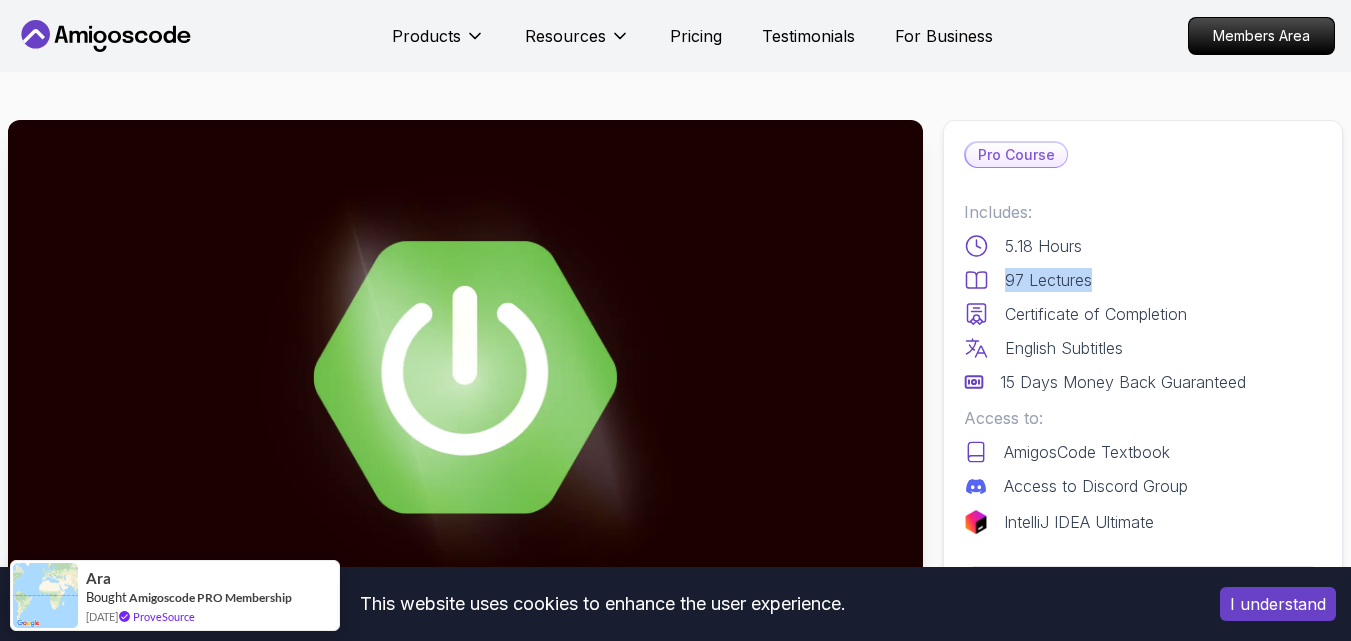 drag, startPoint x: 1163, startPoint y: 284, endPoint x: 1000, endPoint y: 276, distance: 163.1962 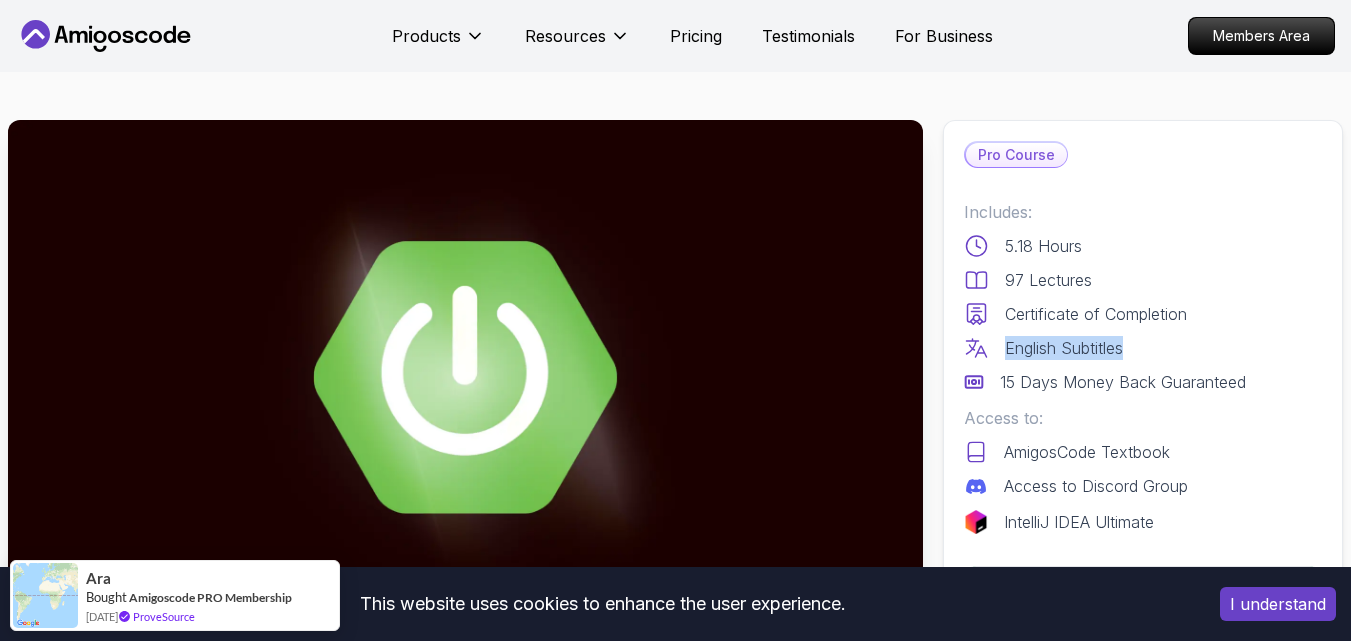 drag, startPoint x: 1109, startPoint y: 357, endPoint x: 968, endPoint y: 351, distance: 141.12761 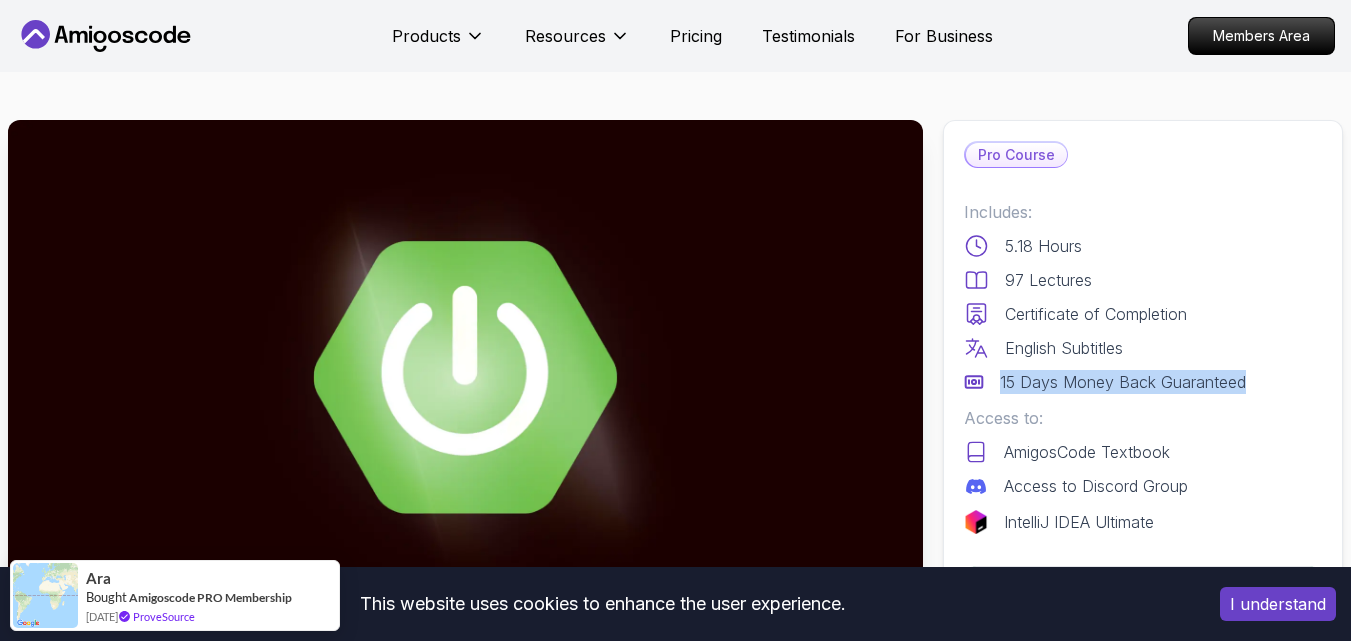 drag, startPoint x: 1269, startPoint y: 379, endPoint x: 988, endPoint y: 388, distance: 281.1441 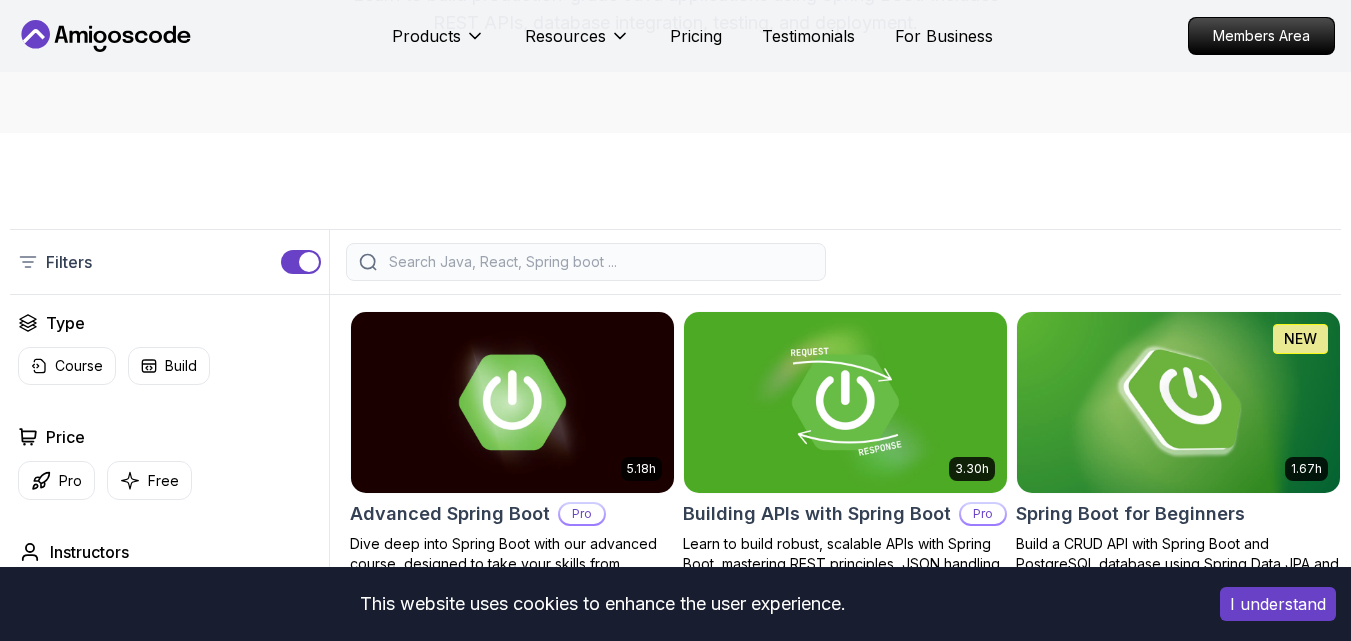 scroll, scrollTop: 589, scrollLeft: 0, axis: vertical 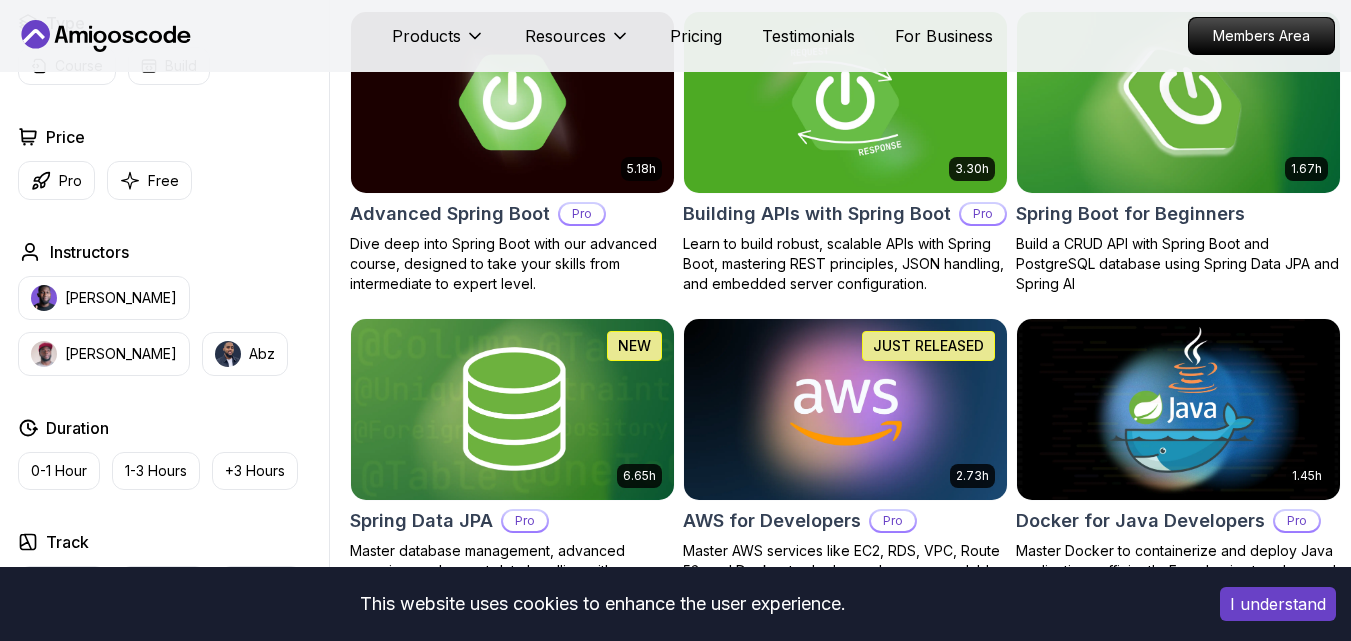 click at bounding box center (1178, 102) 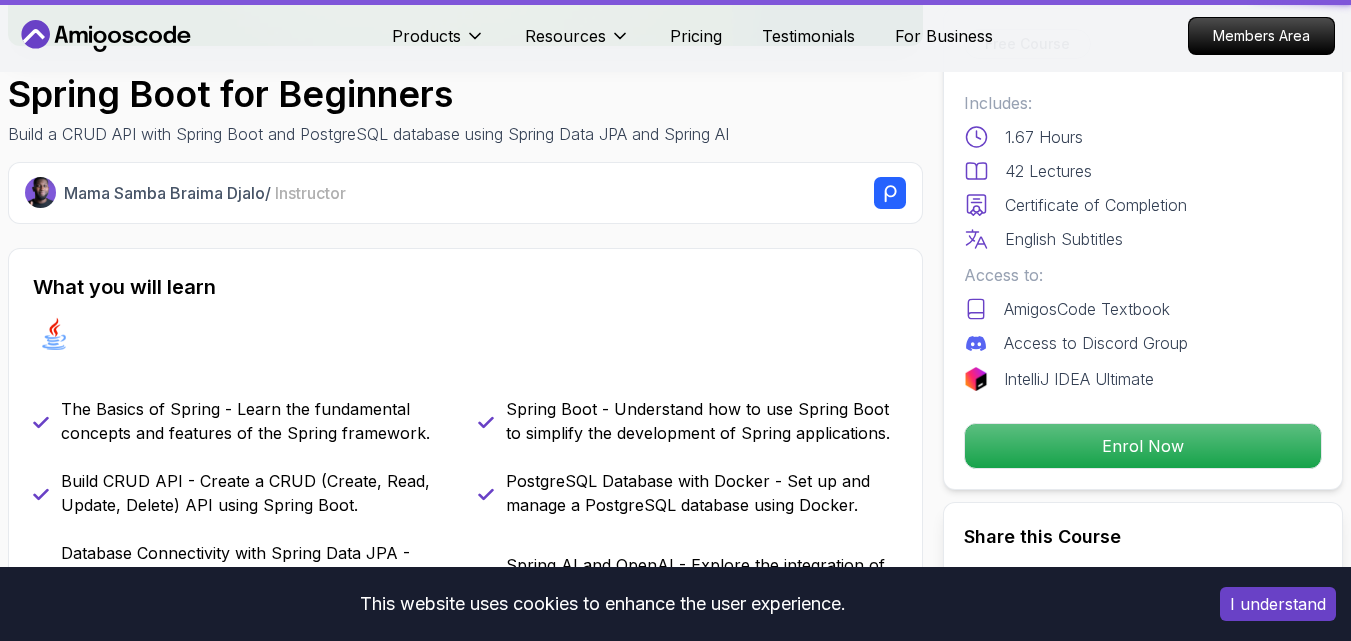 scroll, scrollTop: 0, scrollLeft: 0, axis: both 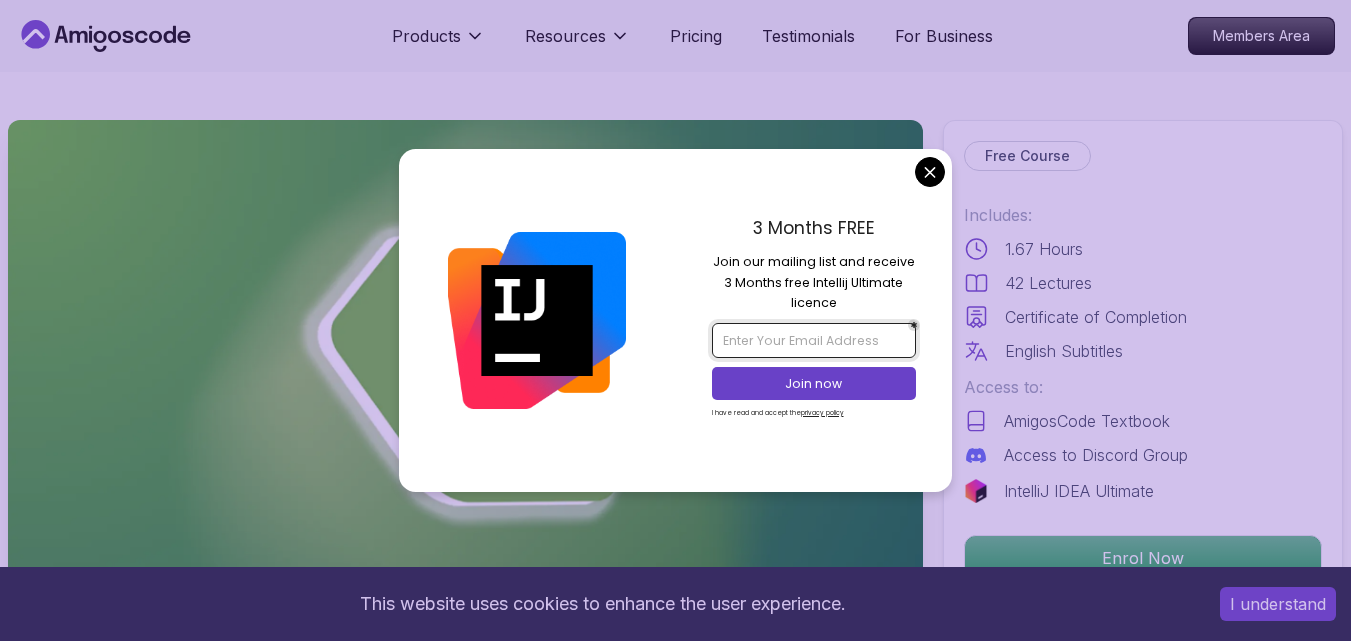 click at bounding box center [814, 340] 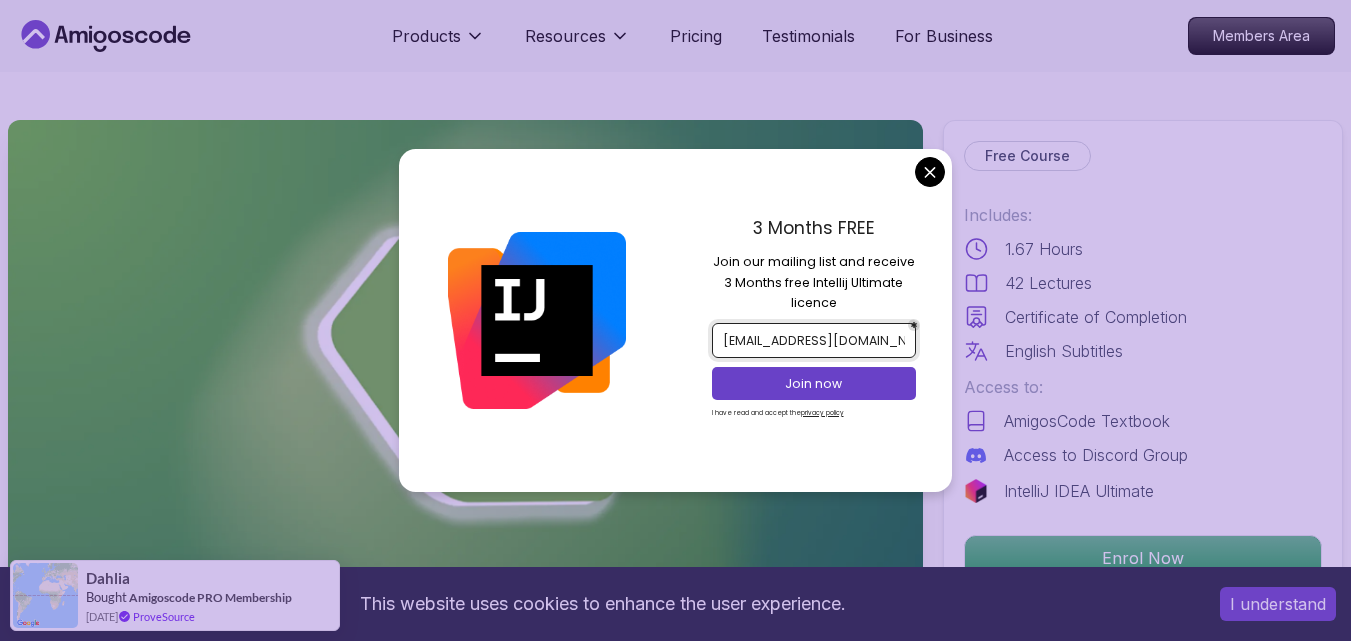 scroll, scrollTop: 0, scrollLeft: 4, axis: horizontal 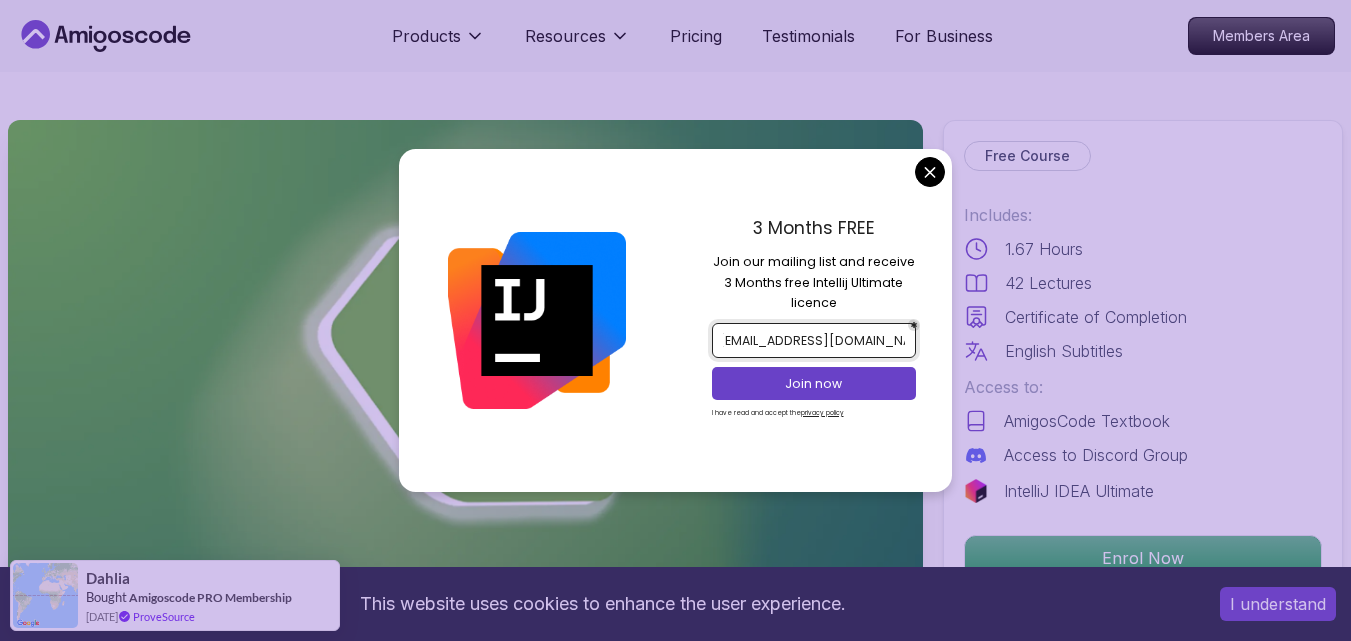 type on "[EMAIL_ADDRESS][DOMAIN_NAME]" 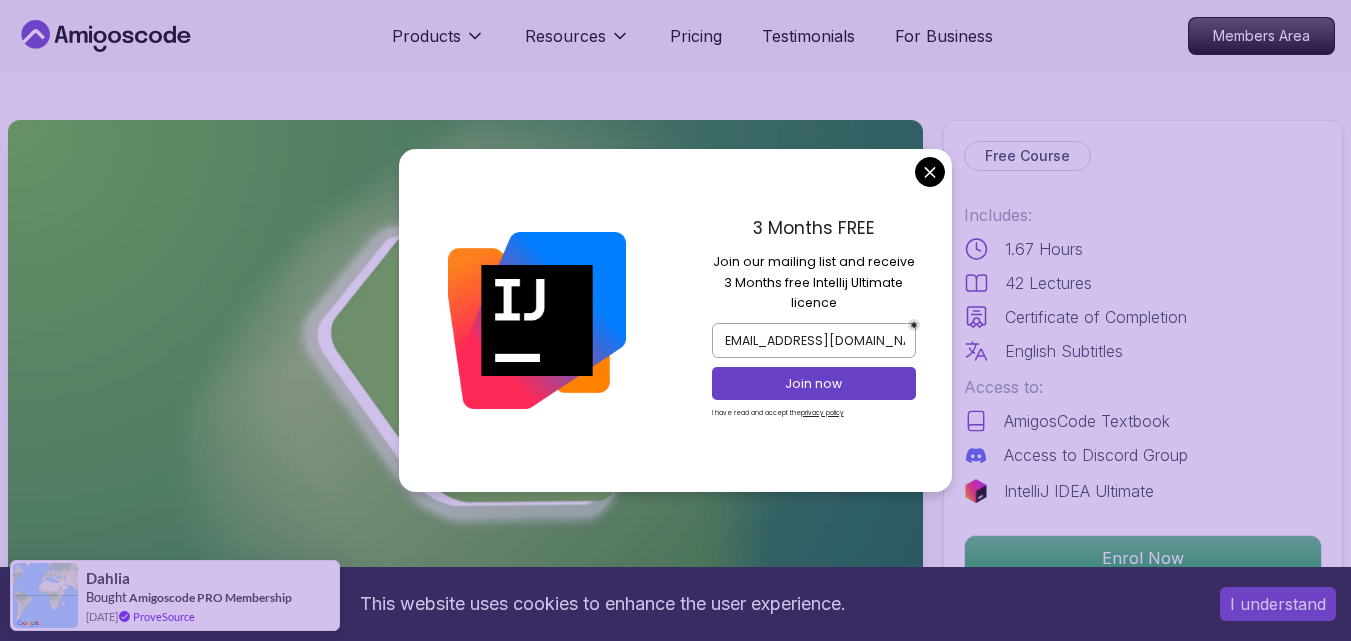 scroll, scrollTop: 0, scrollLeft: 0, axis: both 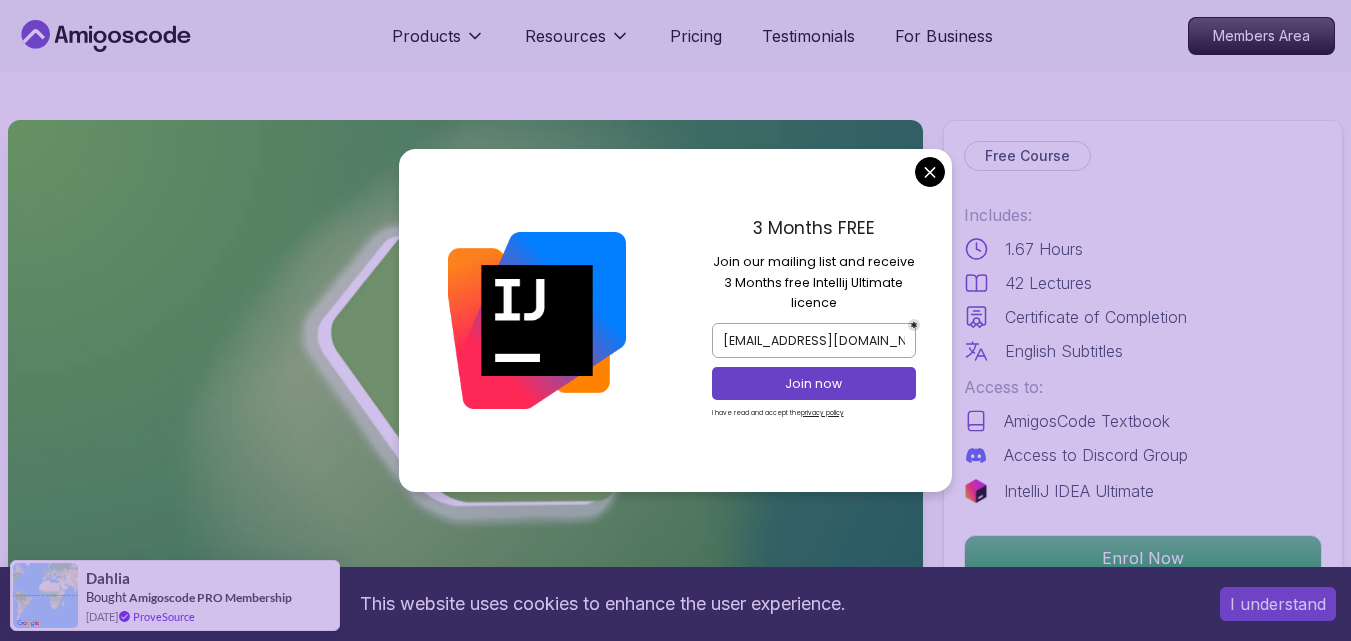click on "I have read and accept the  privacy policy" at bounding box center (814, 413) 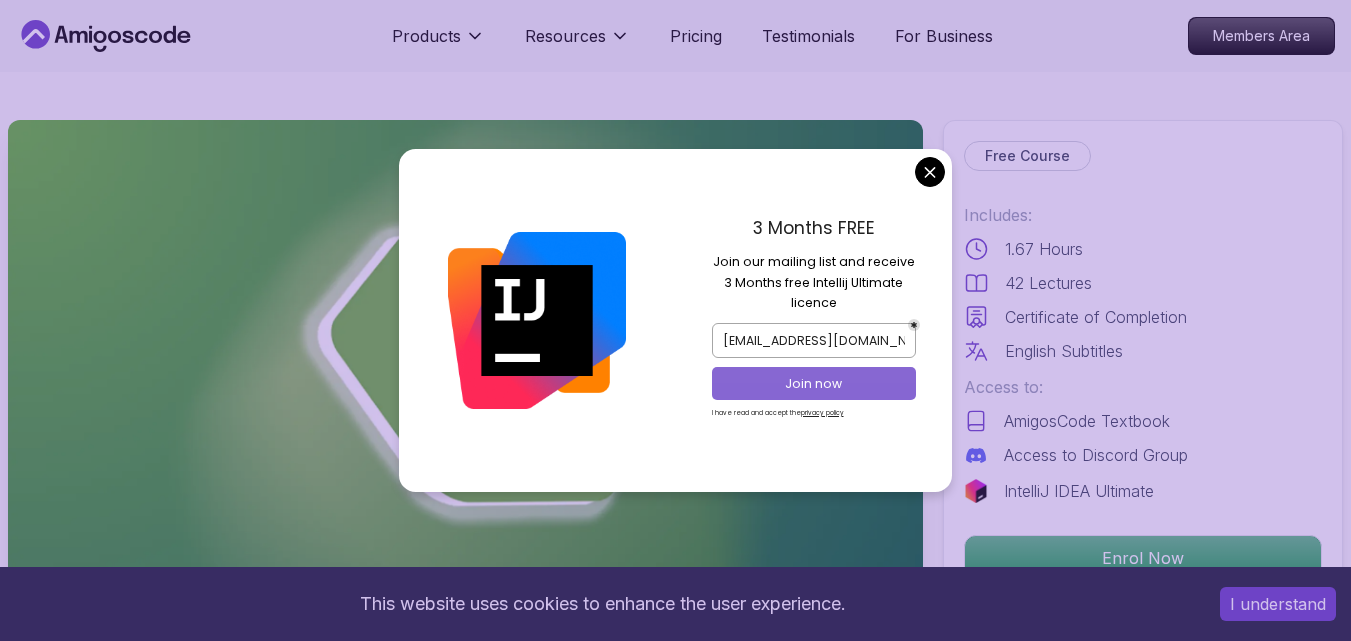 click on "Join now" at bounding box center [814, 384] 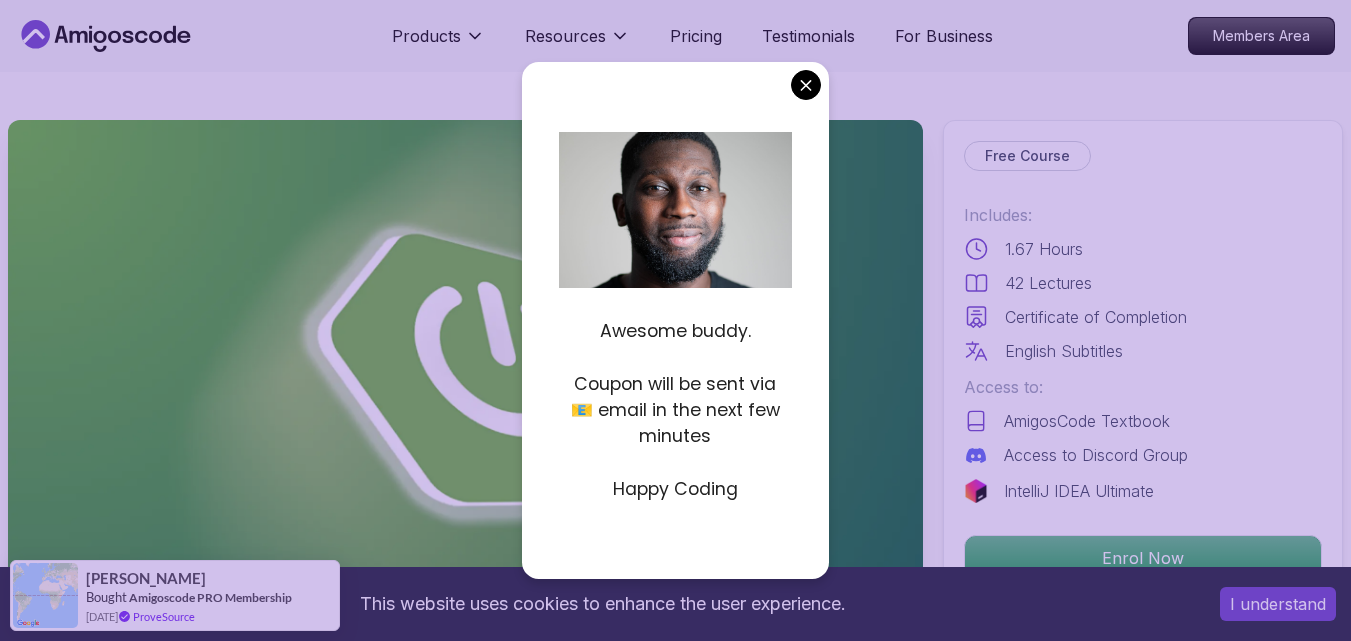 drag, startPoint x: 626, startPoint y: 396, endPoint x: 742, endPoint y: 398, distance: 116.01724 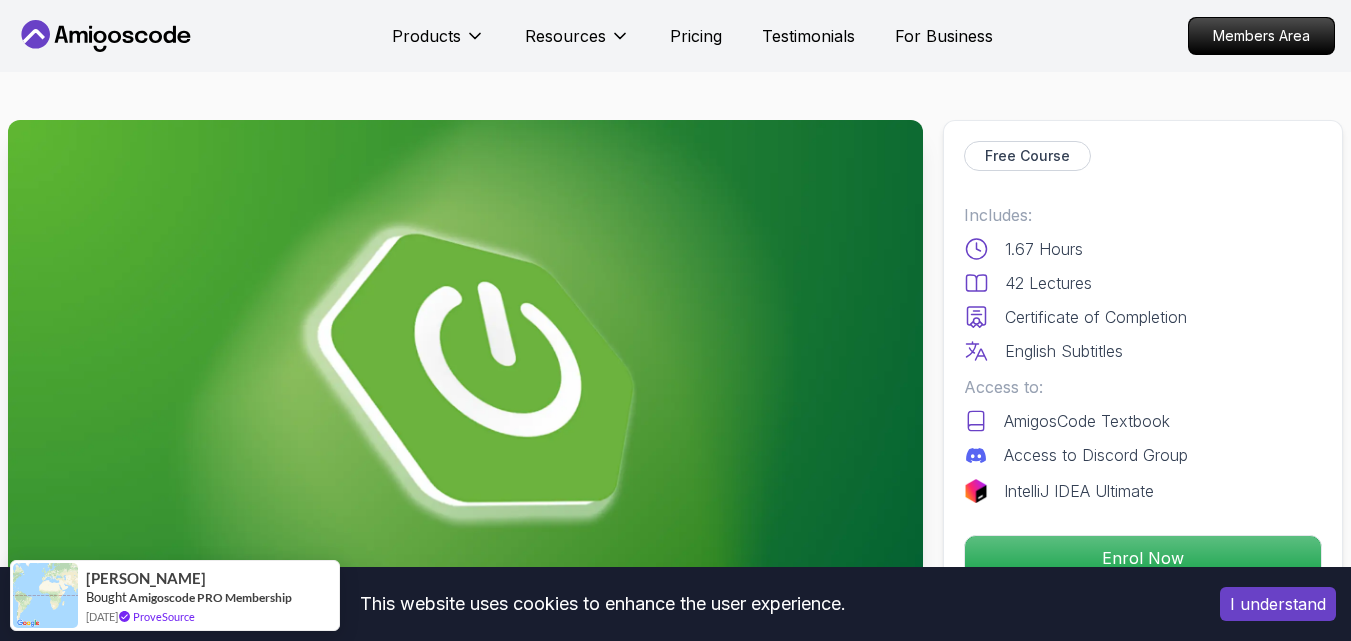 scroll, scrollTop: 300, scrollLeft: 0, axis: vertical 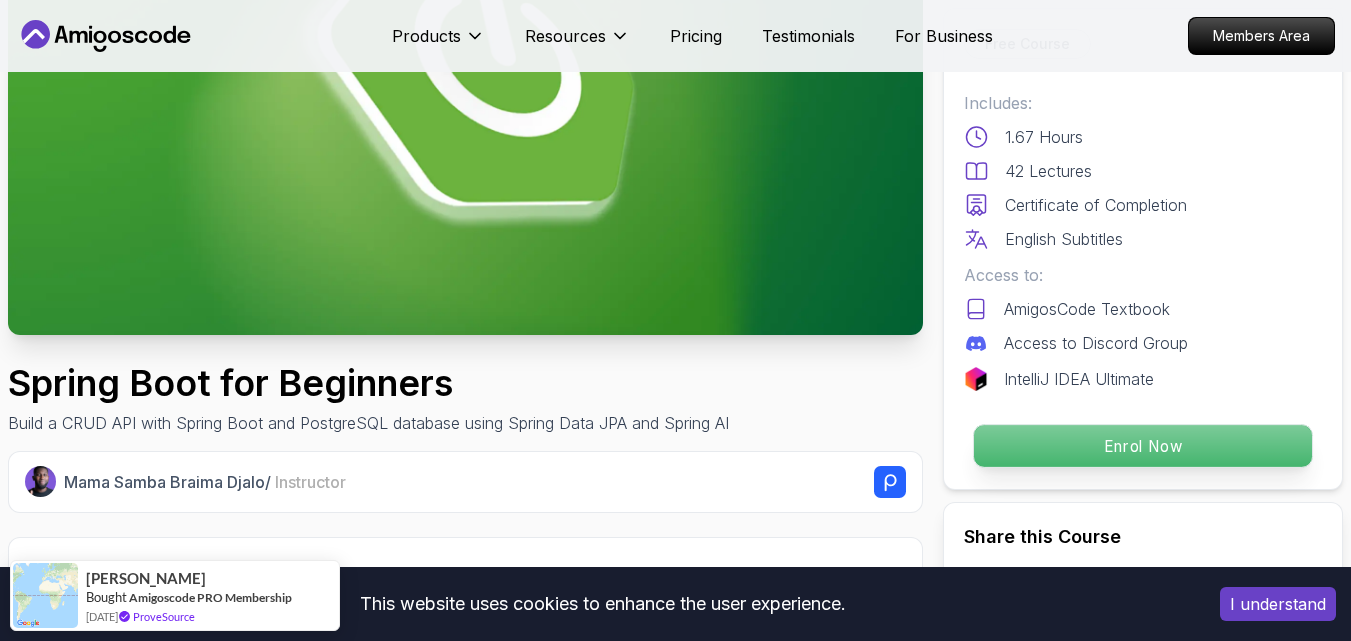 click on "Enrol Now" at bounding box center [1143, 446] 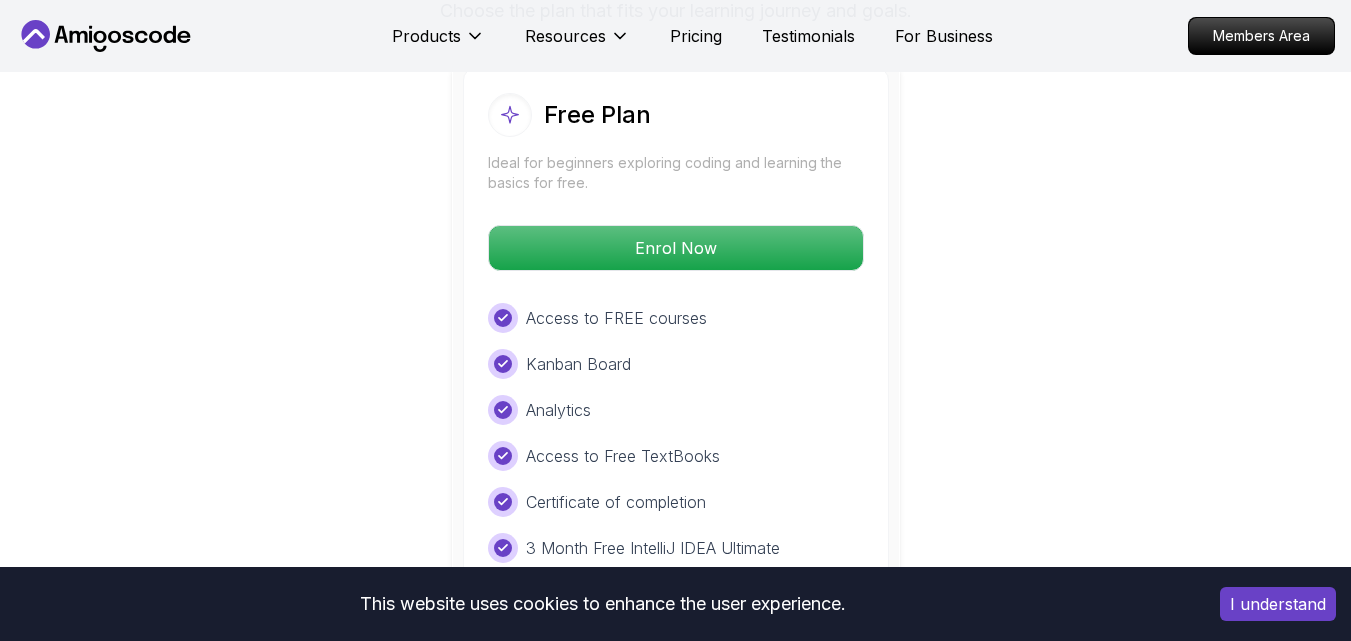 scroll, scrollTop: 4271, scrollLeft: 0, axis: vertical 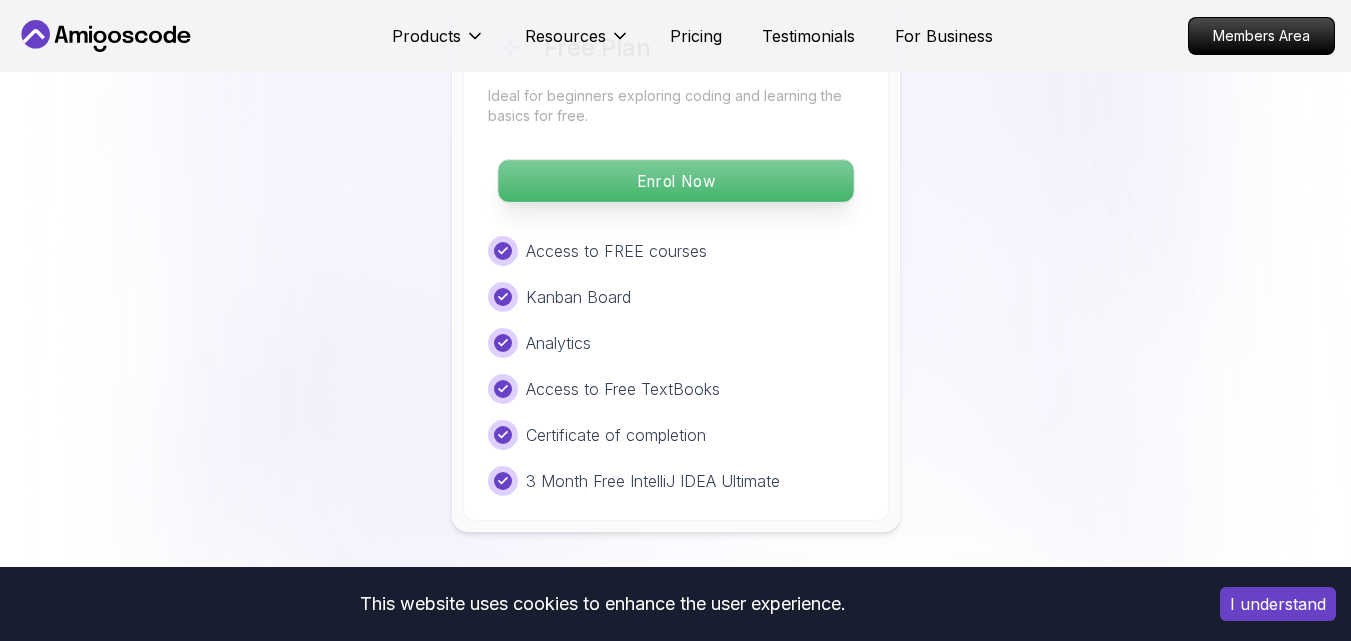 click on "Enrol Now" at bounding box center [675, 181] 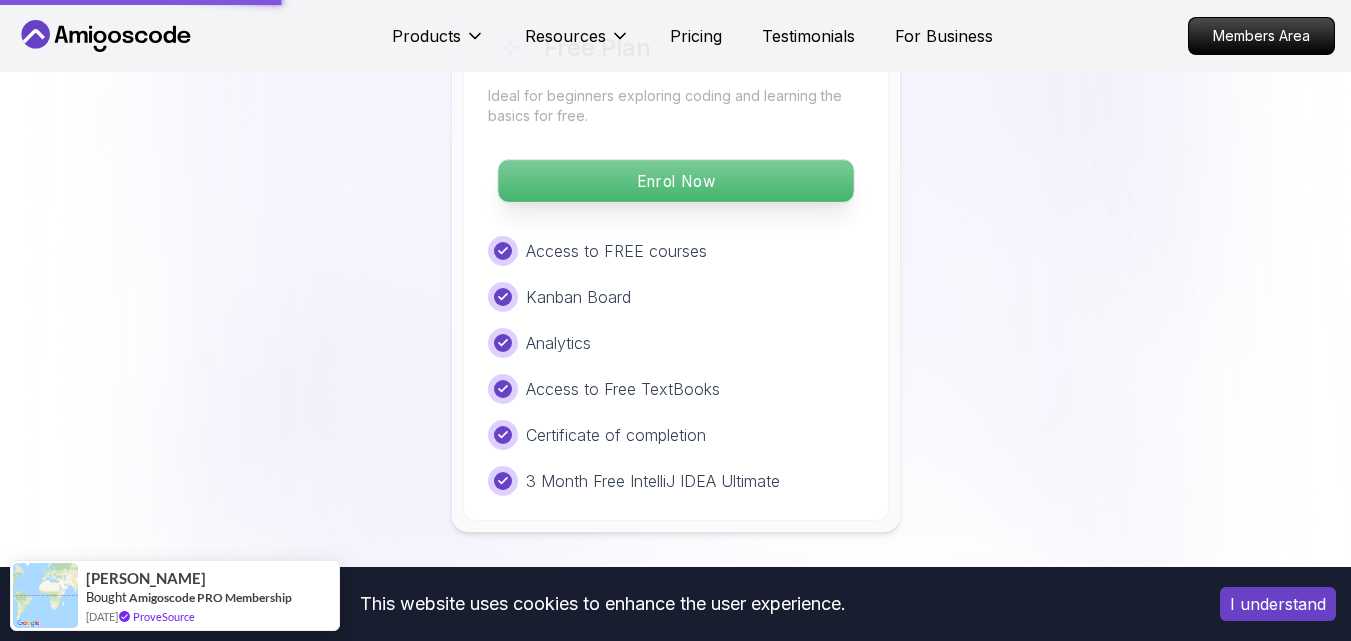 click on "Enrol Now" at bounding box center [675, 181] 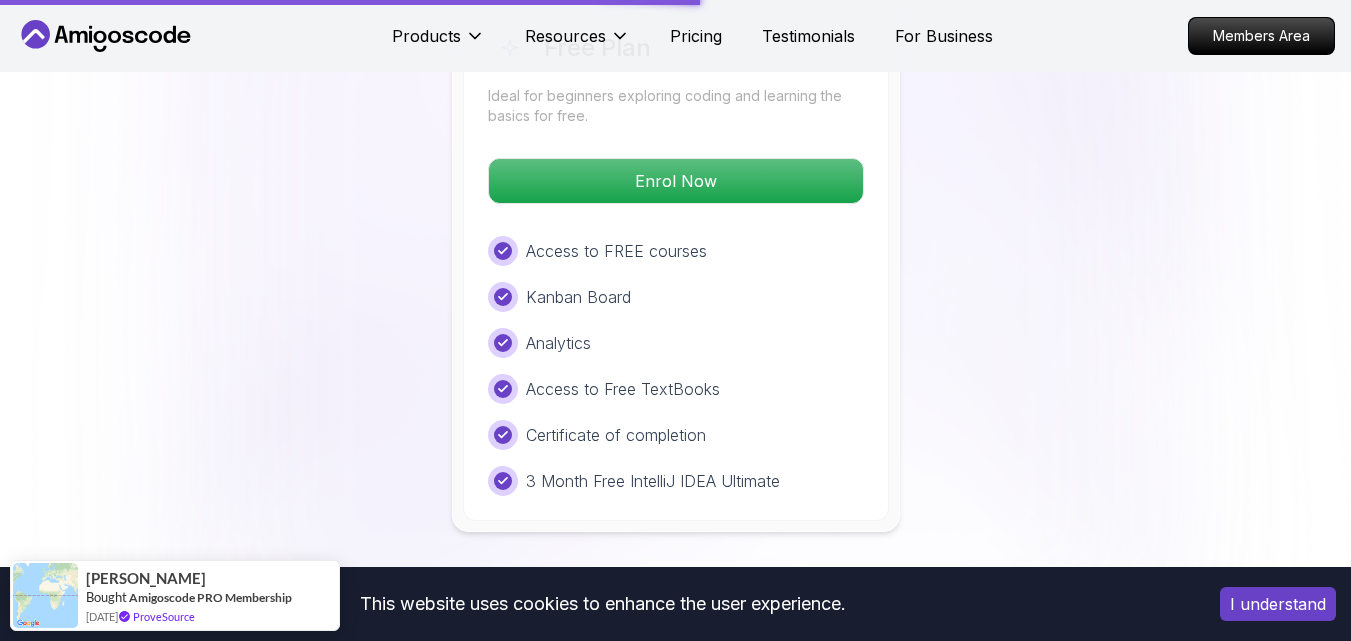 scroll, scrollTop: 3971, scrollLeft: 0, axis: vertical 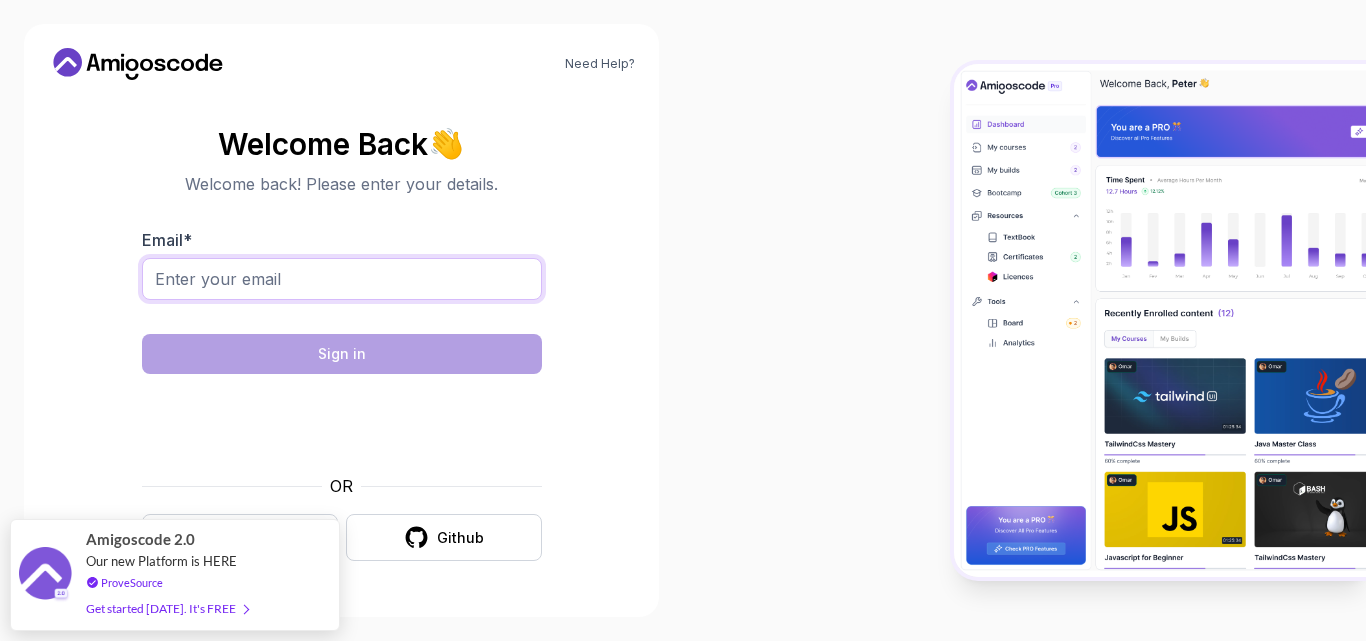 click on "Email *" at bounding box center [342, 279] 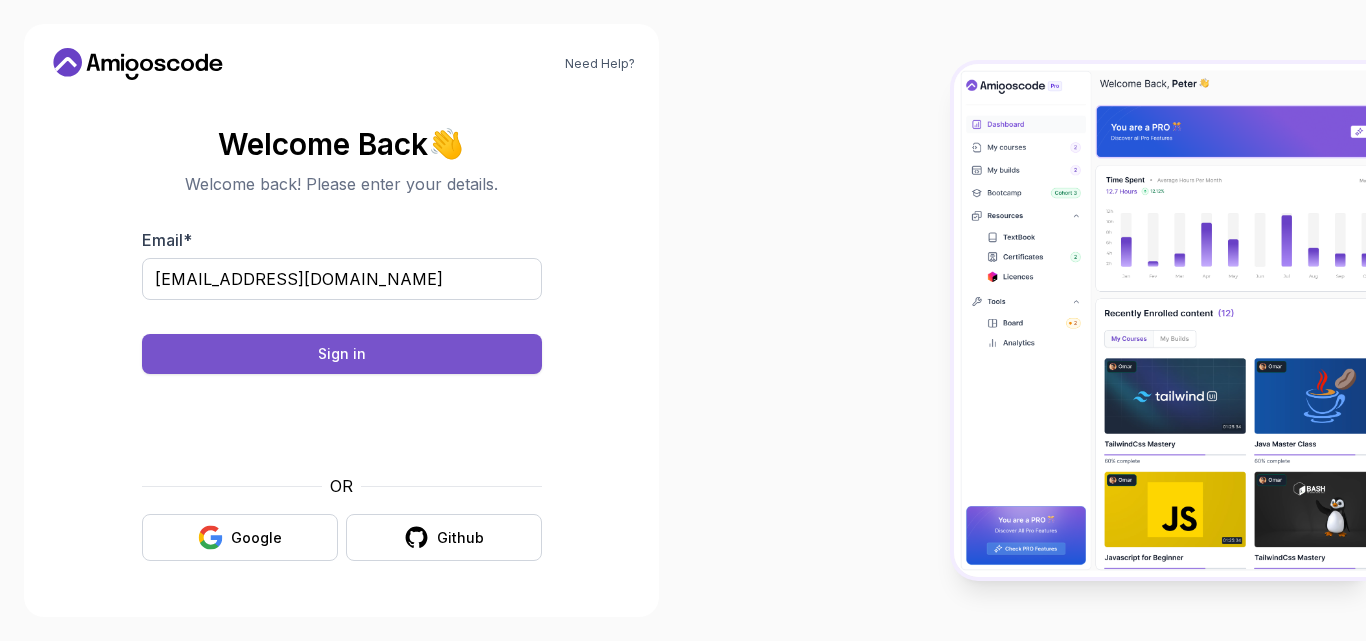 click on "Sign in" at bounding box center (342, 354) 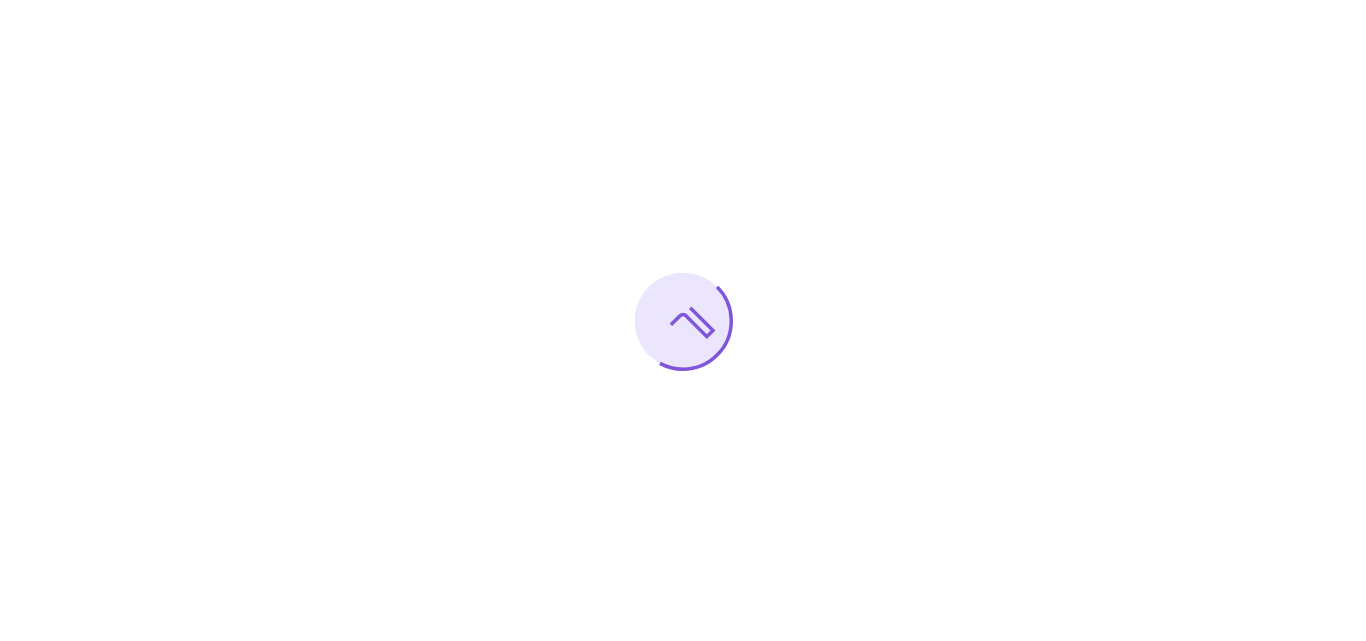 scroll, scrollTop: 0, scrollLeft: 0, axis: both 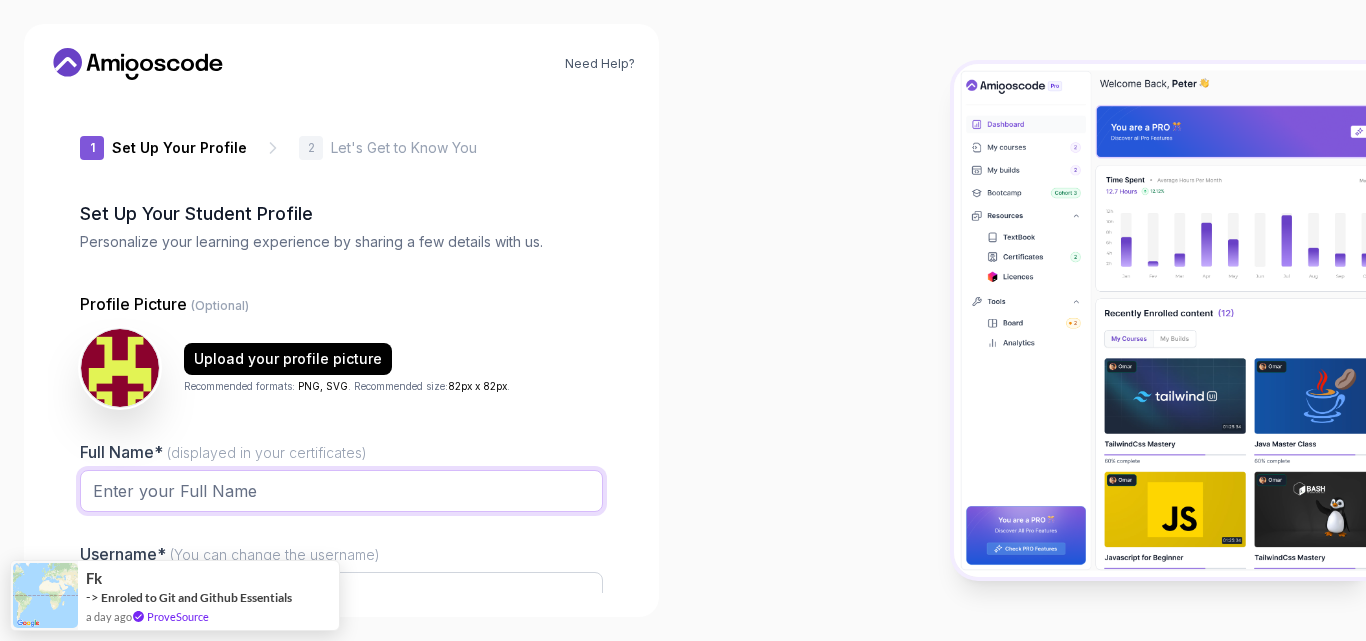 click on "Full Name*   (displayed in your certificates)" at bounding box center [341, 491] 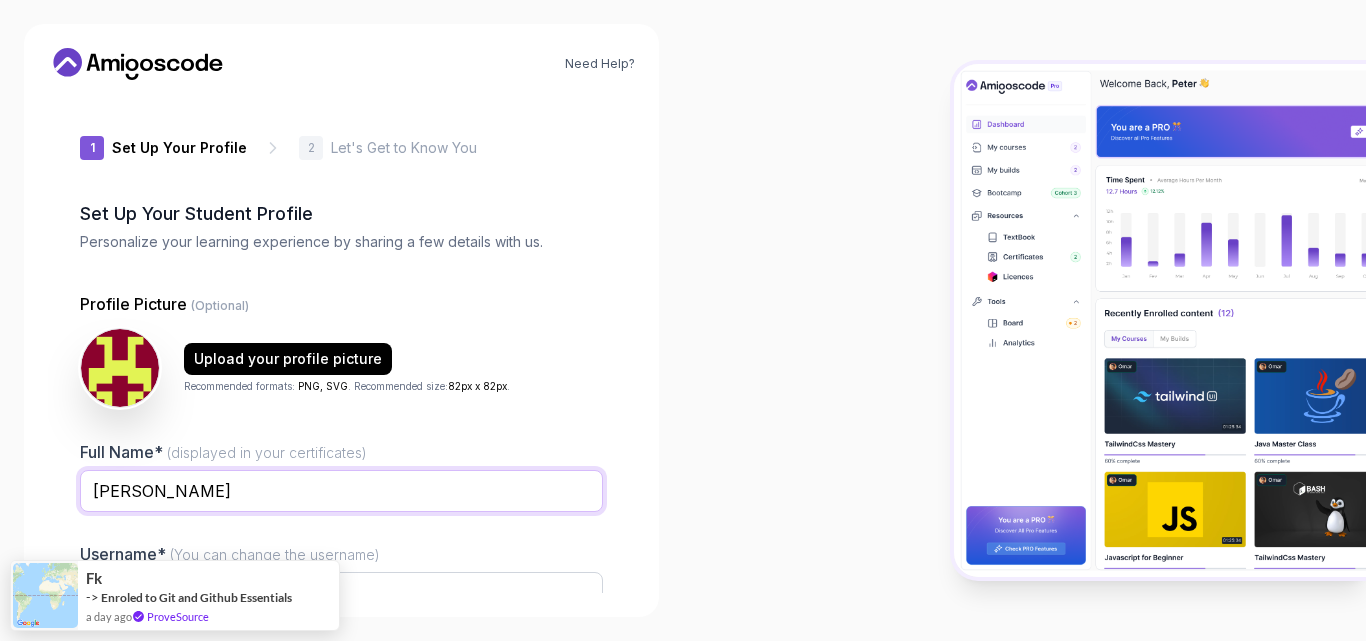 scroll, scrollTop: 193, scrollLeft: 0, axis: vertical 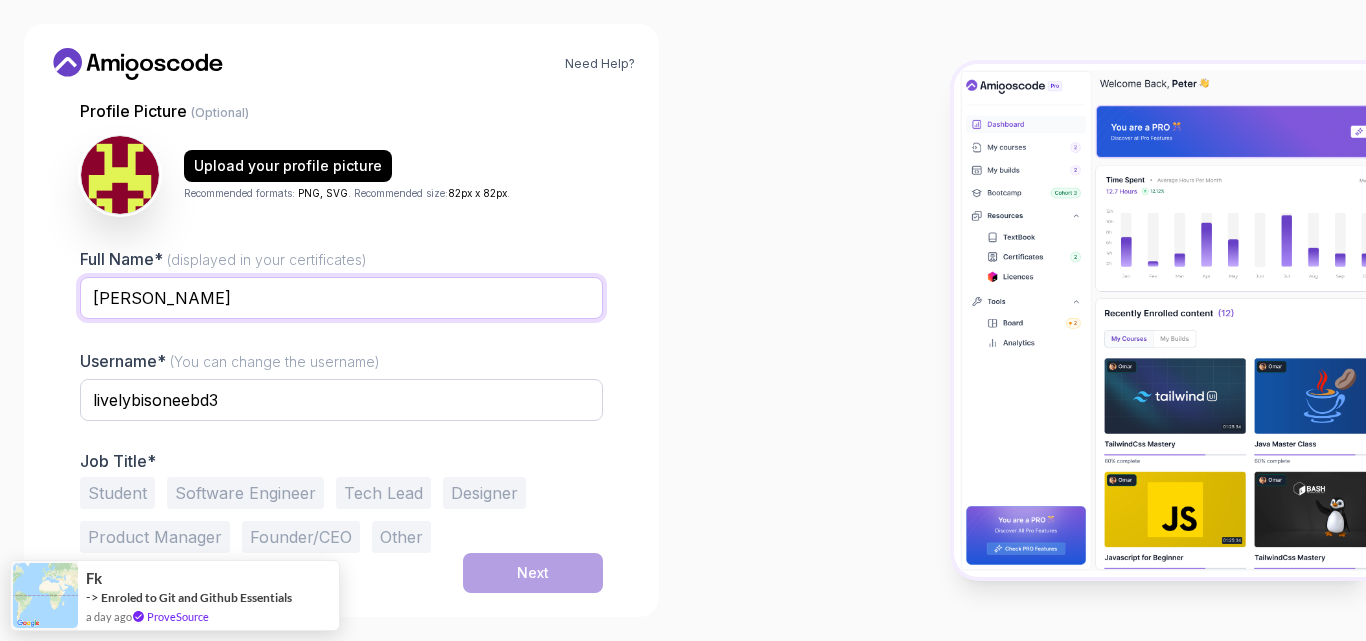 type on "[PERSON_NAME]" 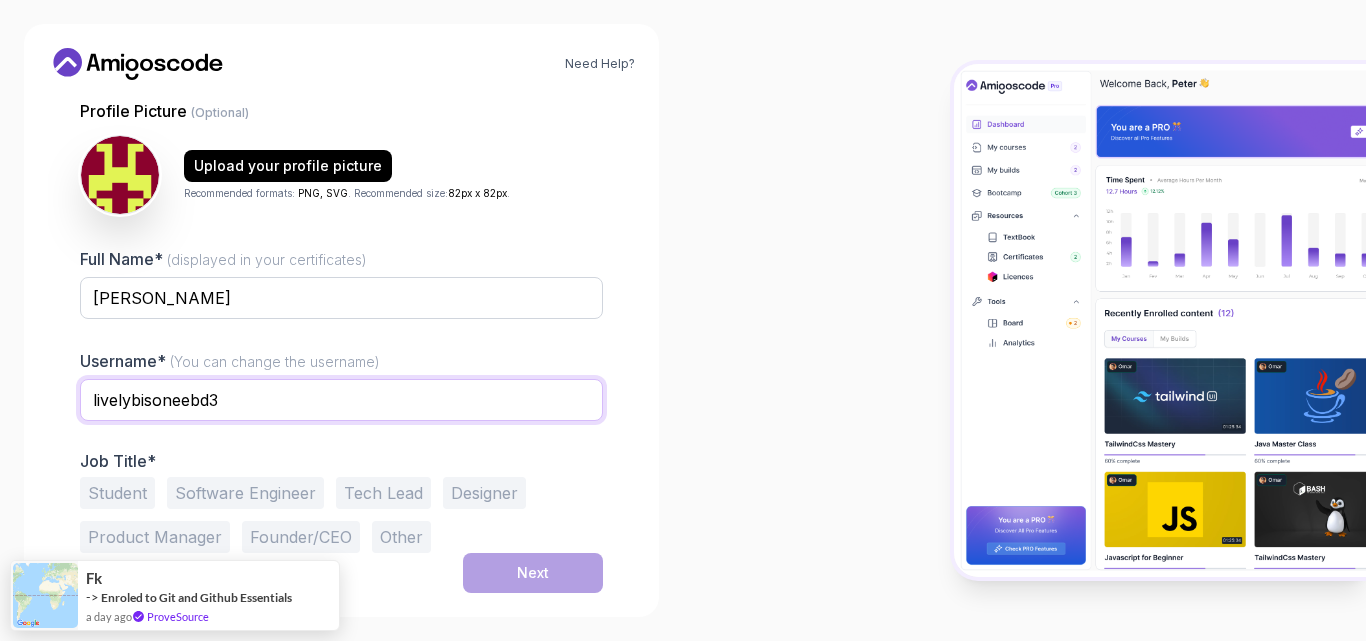 click on "livelybisoneebd3" at bounding box center (341, 400) 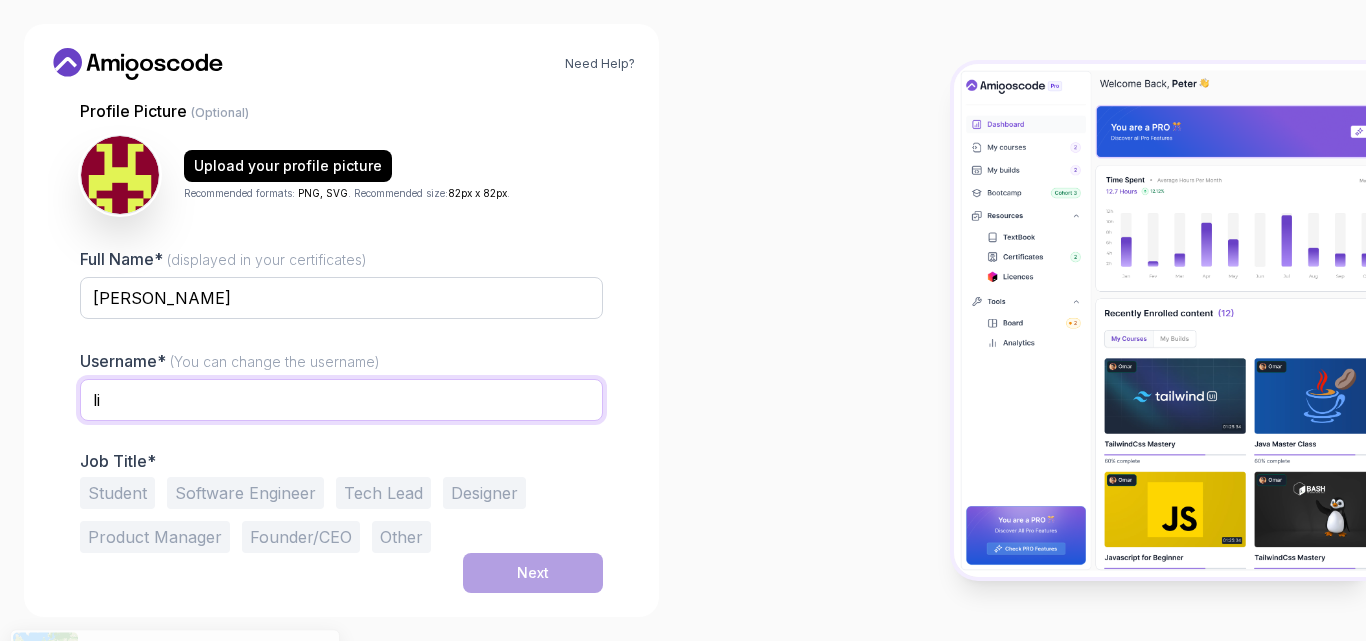 type on "l" 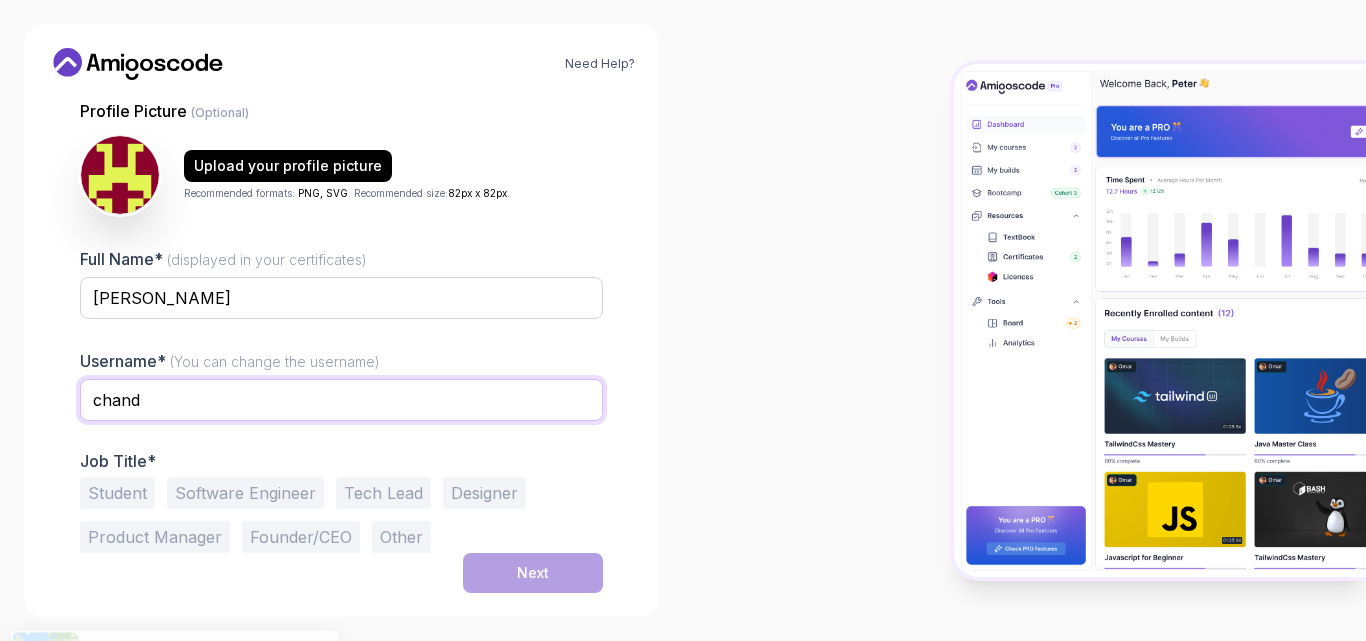 type on "chand" 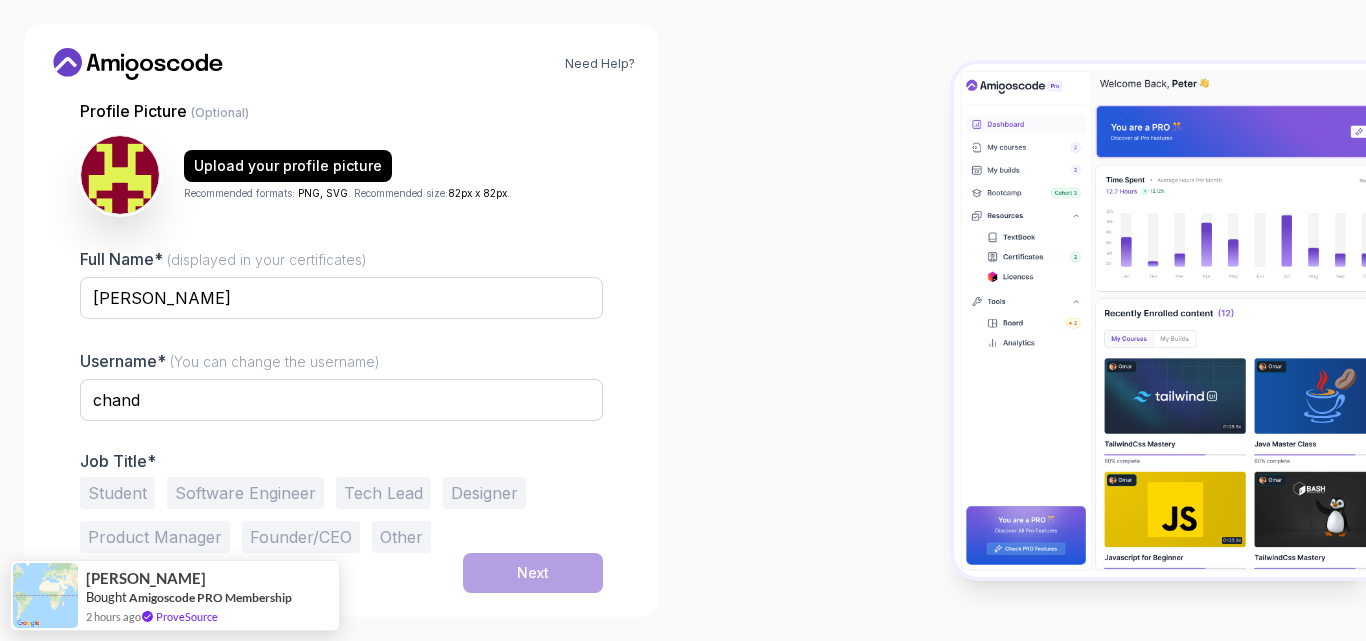 click on "1 Set Up Your Profile 1 Set Up Your Profile 2 Let's Get to Know You Set Up Your Student Profile Personalize your learning experience by sharing a few details with us. Profile Picture   (Optional) Upload your profile picture Recommended formats:   PNG, SVG . Recommended size:  82px x 82px . Full Name*   (displayed in your certificates) chand kanwar Username*   (You can change the username) chand Job Title* Student Software Engineer Tech Lead Designer Product Manager Founder/CEO Other Next" at bounding box center [341, 344] 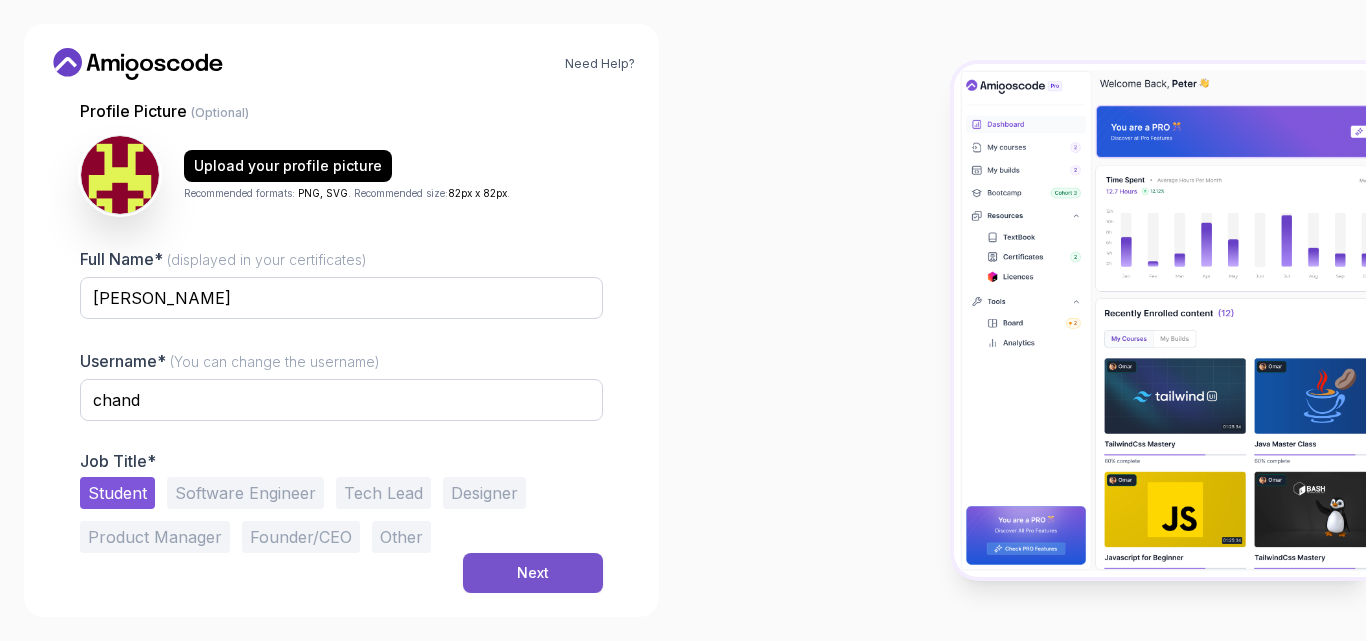 click on "Next" at bounding box center [533, 573] 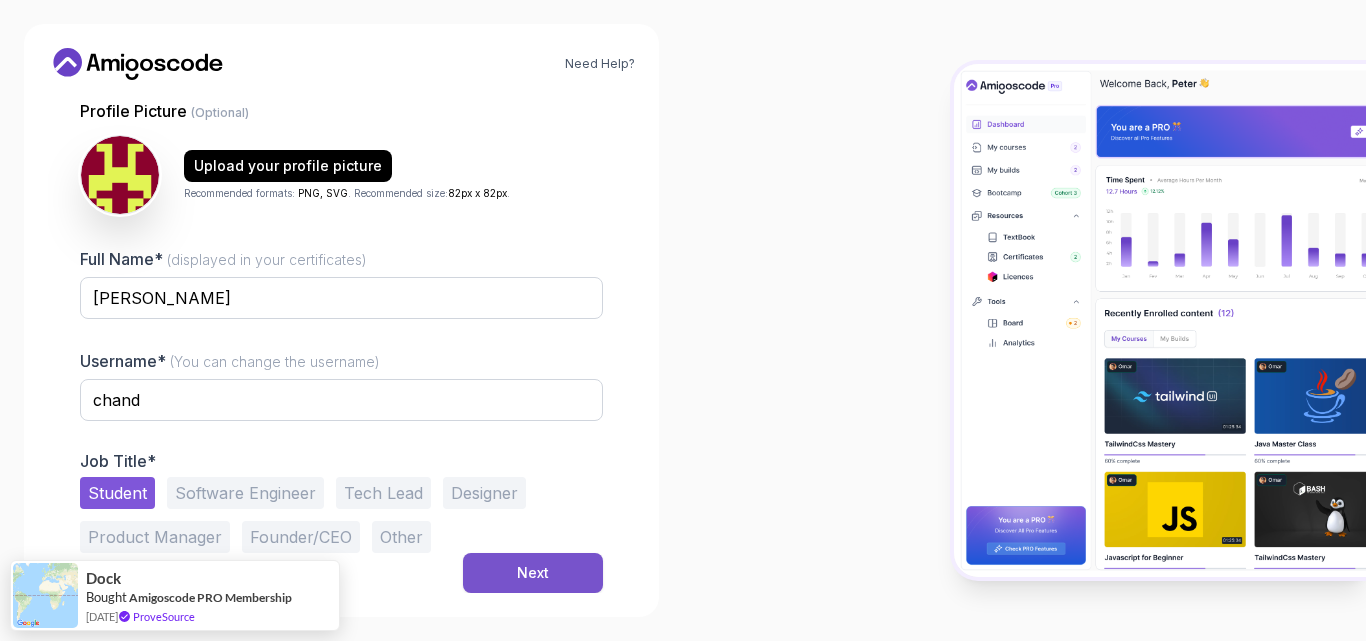 click on "Next" at bounding box center (533, 573) 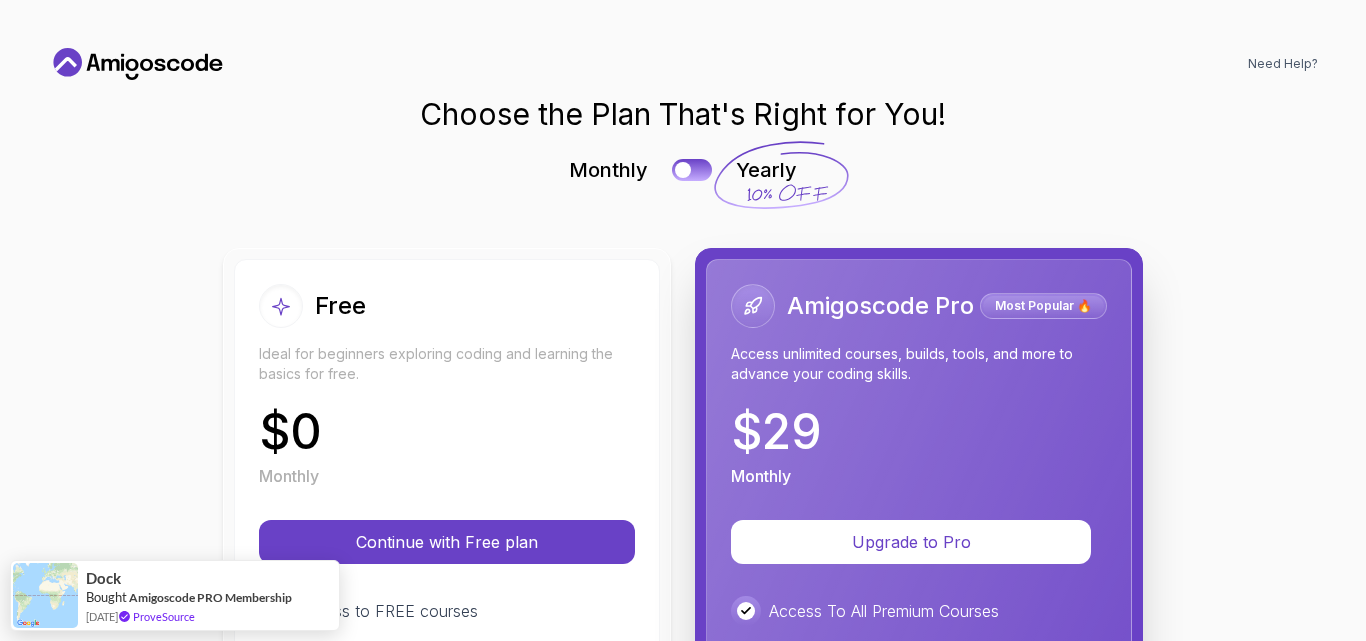 scroll, scrollTop: 0, scrollLeft: 0, axis: both 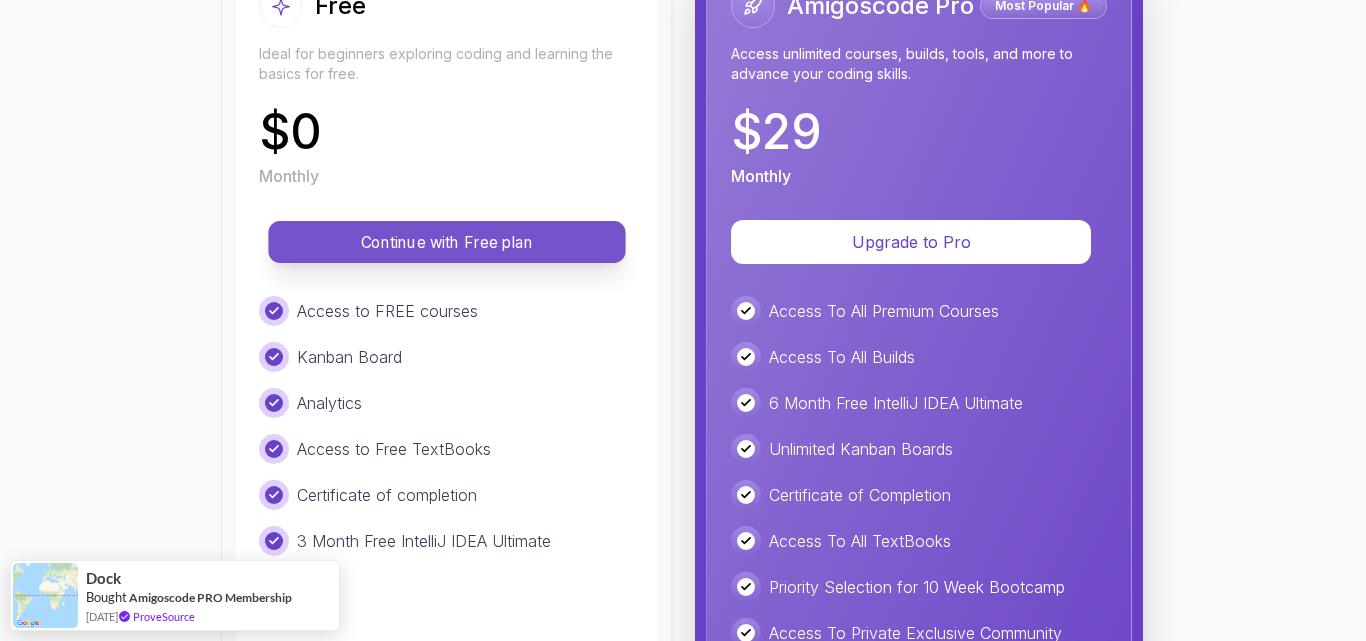 click on "Continue with Free plan" at bounding box center (447, 242) 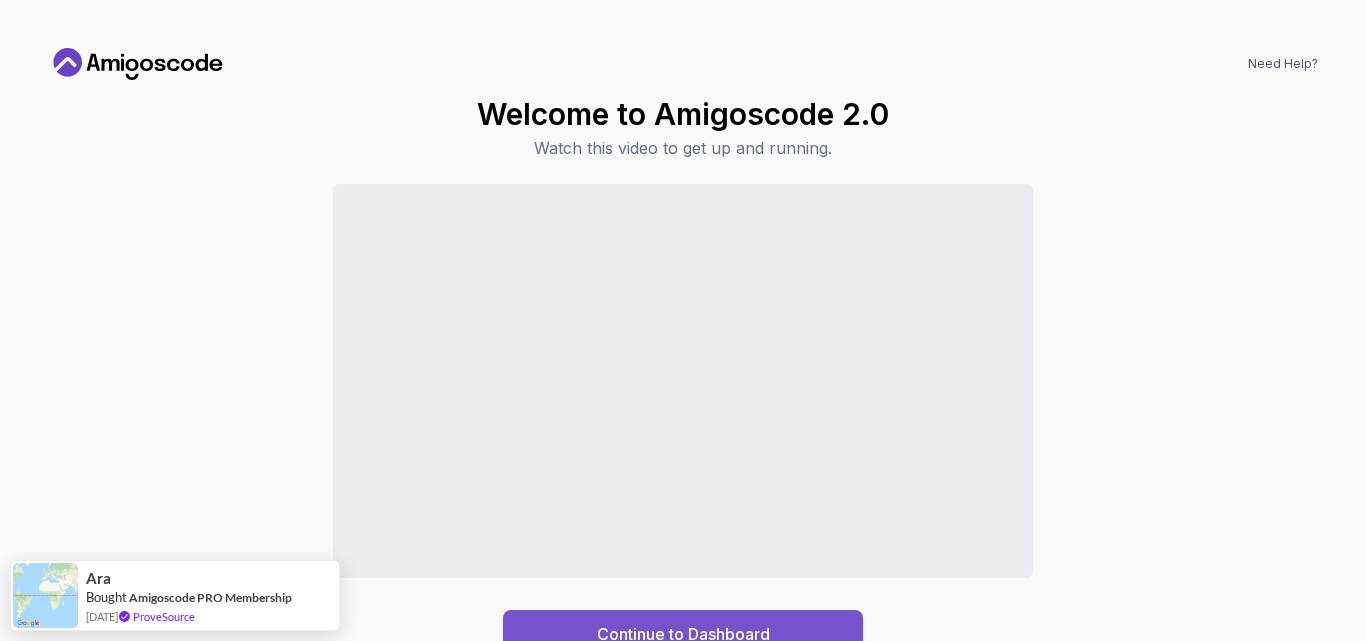 click on "Continue to Dashboard" at bounding box center [683, 634] 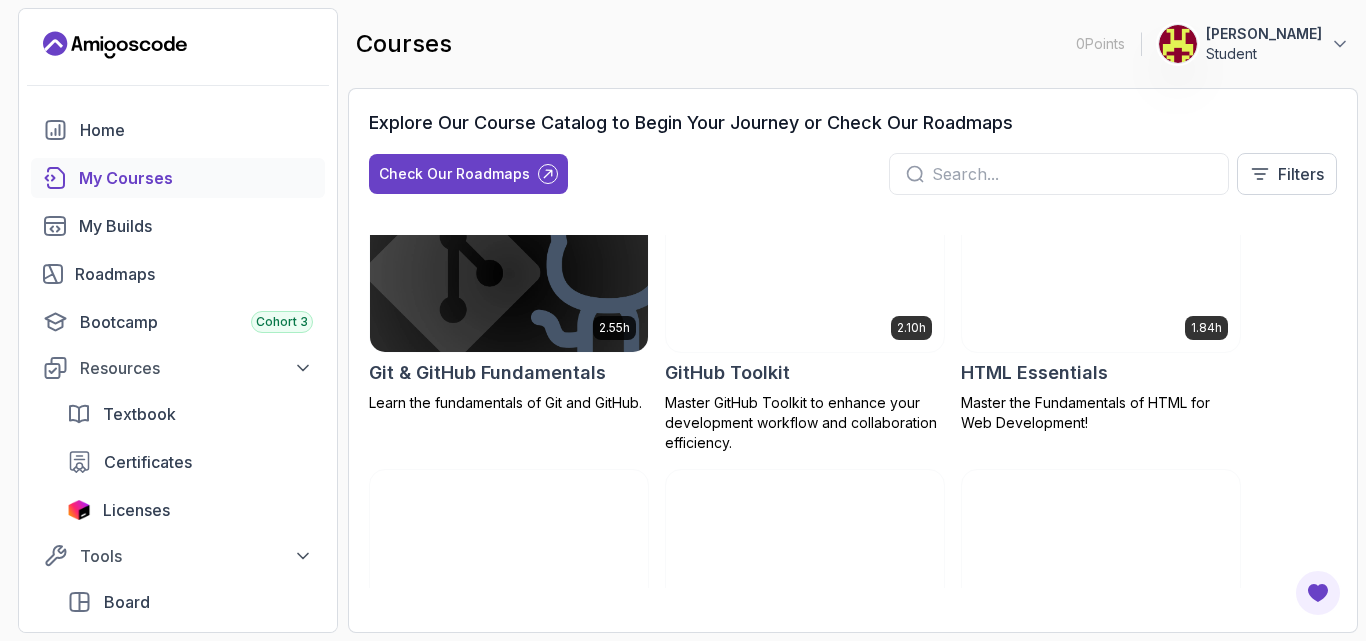 scroll, scrollTop: 0, scrollLeft: 0, axis: both 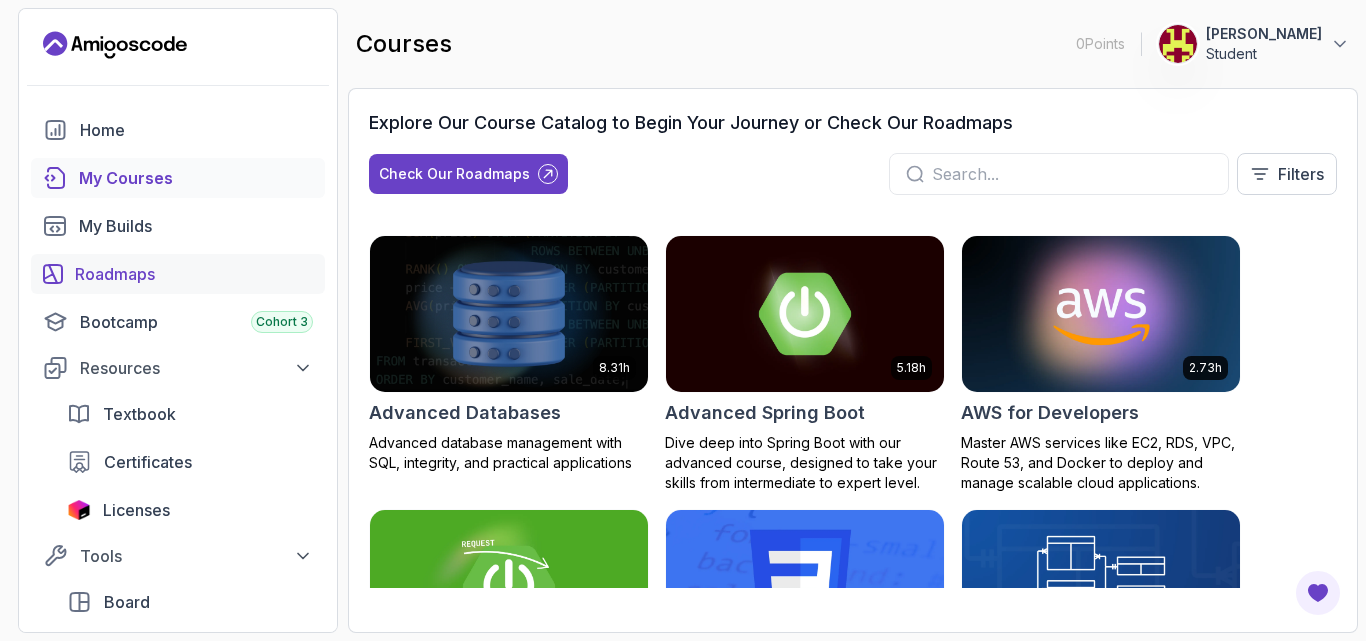 click on "Roadmaps" at bounding box center [178, 274] 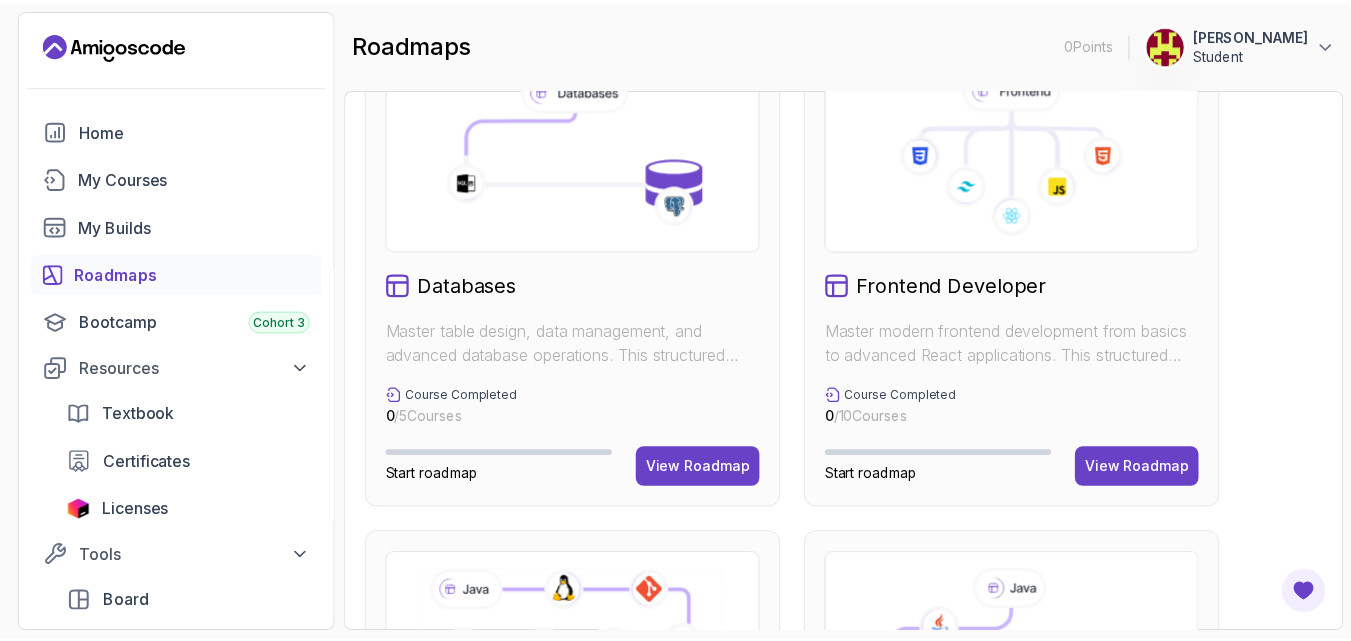 scroll, scrollTop: 0, scrollLeft: 0, axis: both 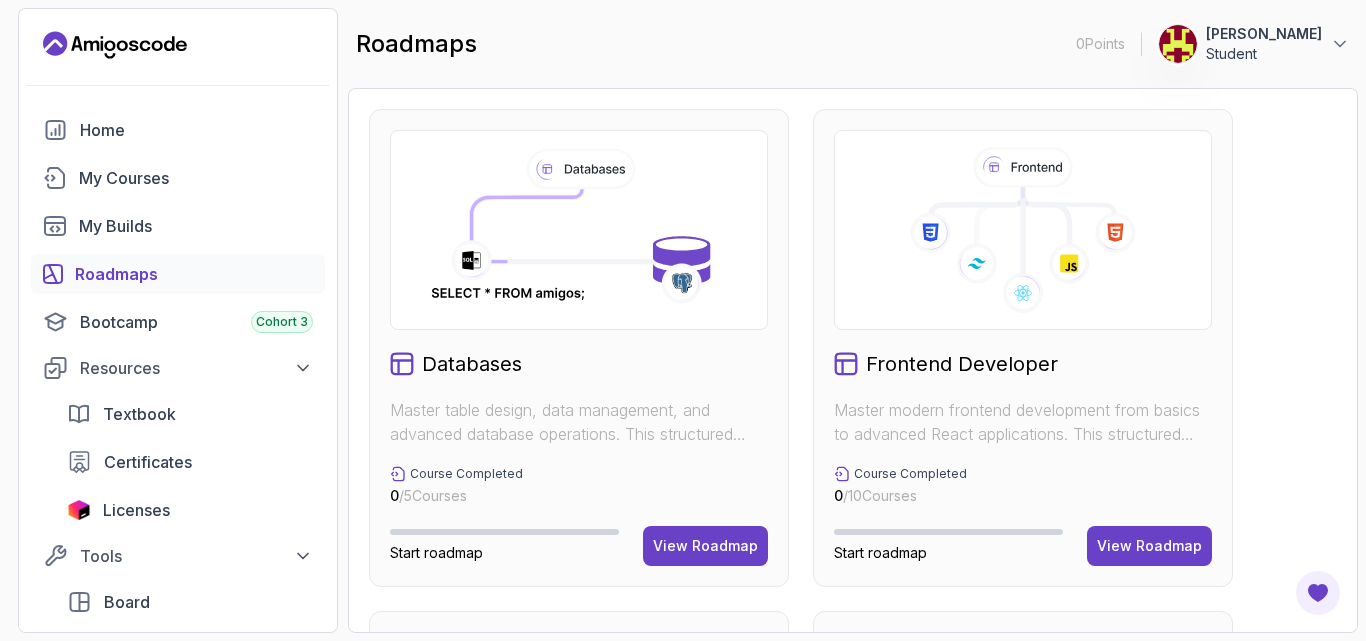 click 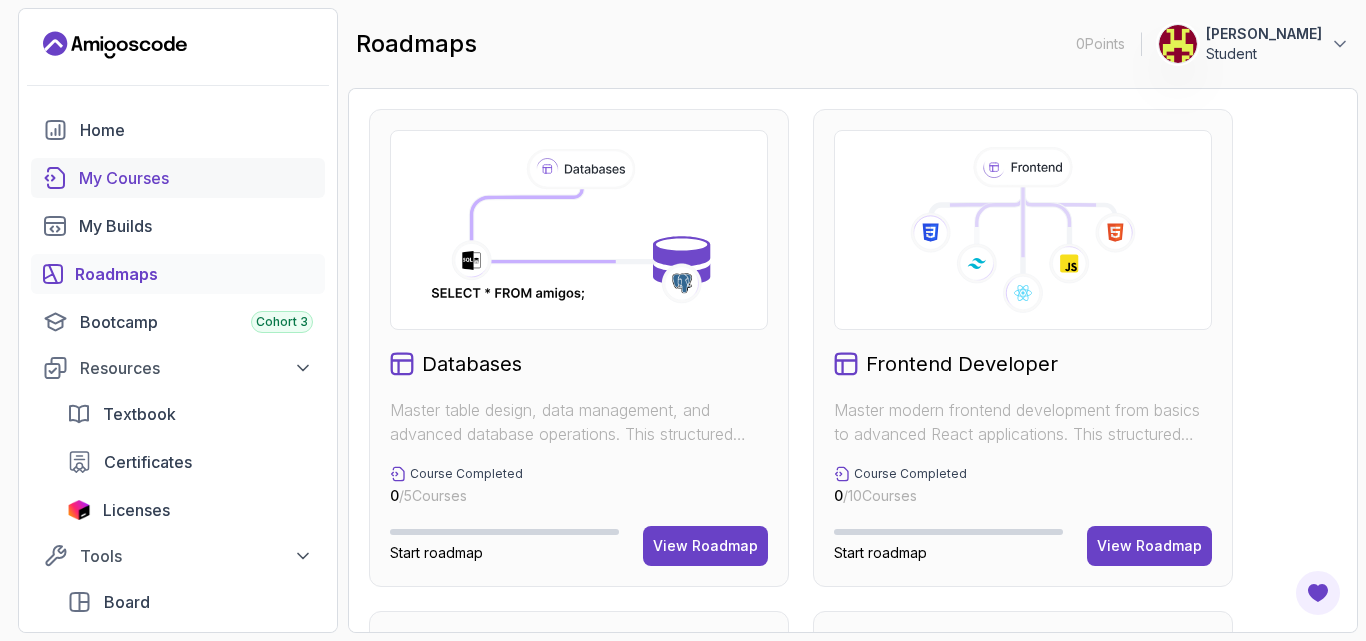 click on "My Courses" at bounding box center (196, 178) 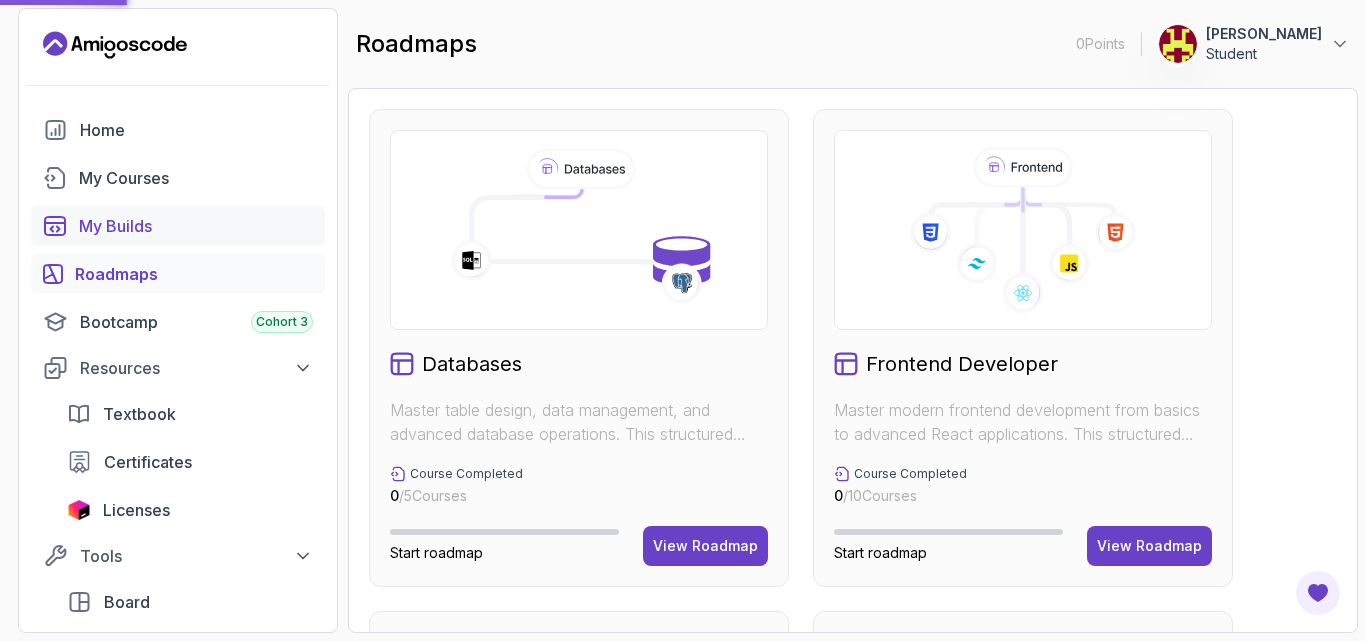 click on "My Builds" at bounding box center (196, 226) 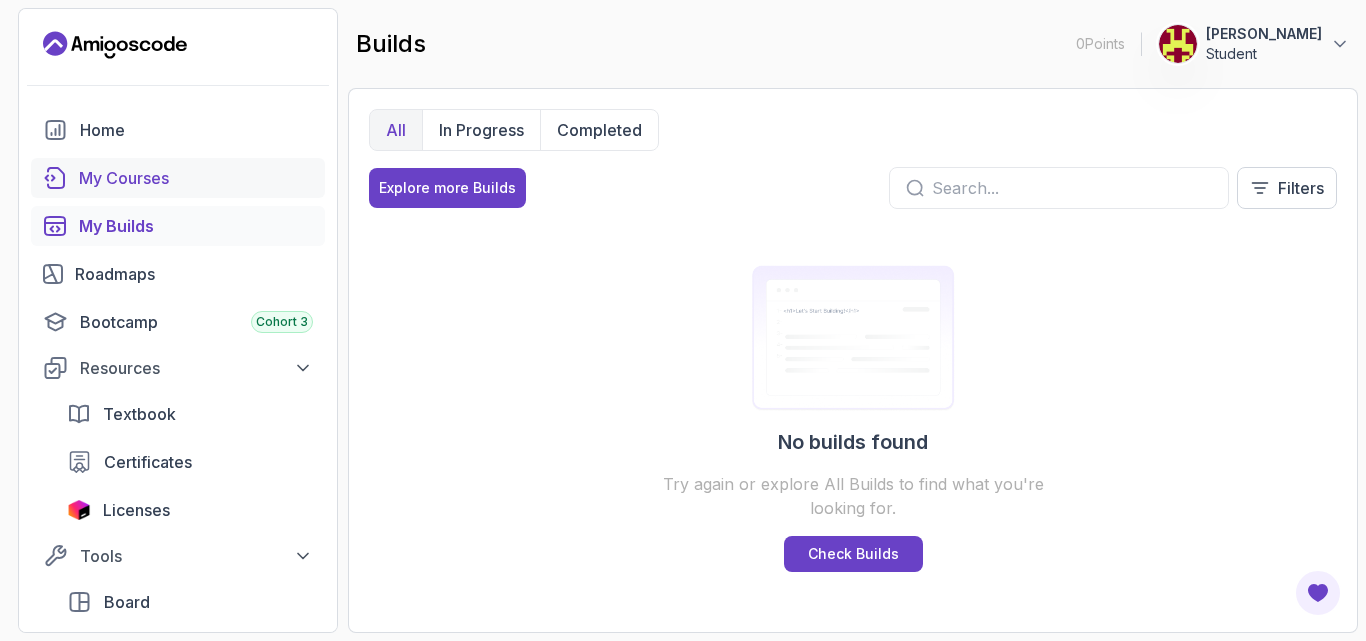 click on "My Courses" at bounding box center [196, 178] 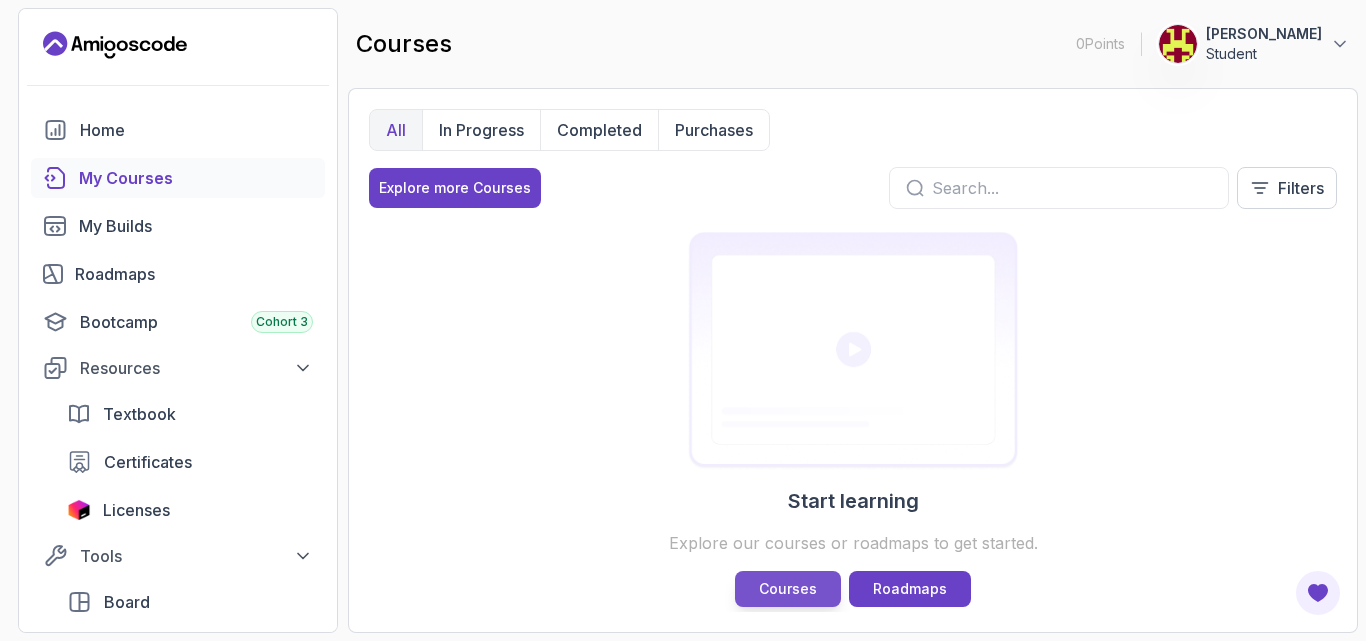 click on "Courses" at bounding box center [788, 589] 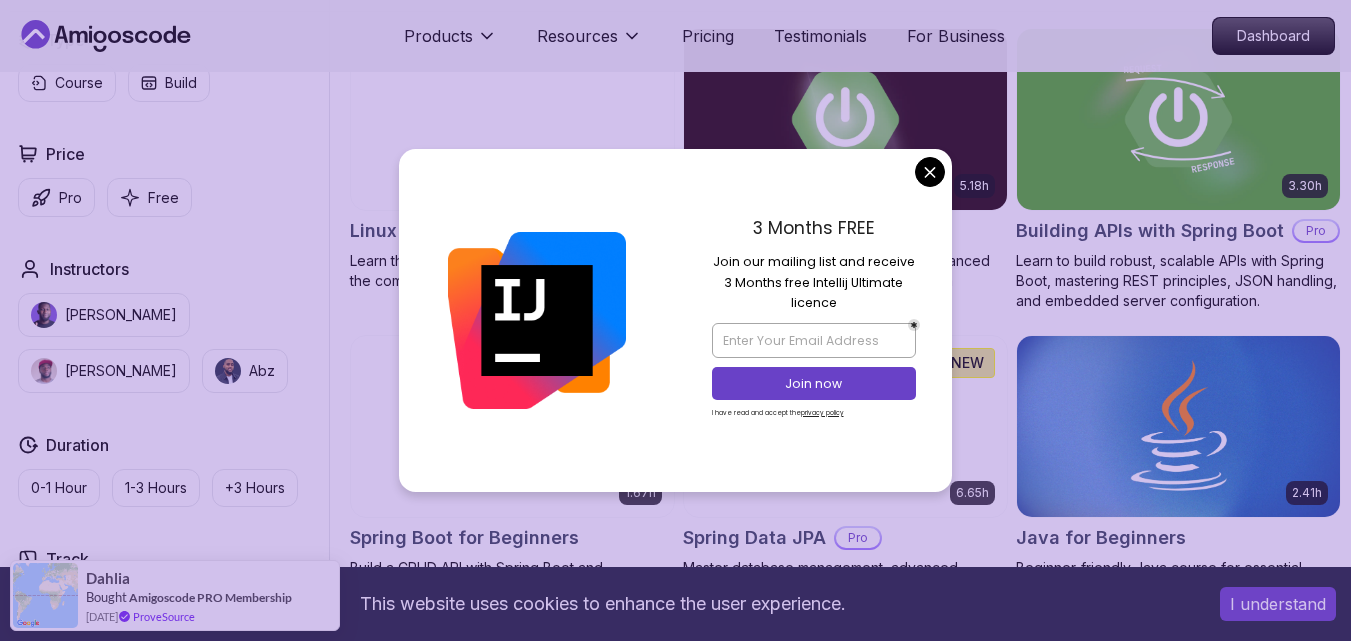 scroll, scrollTop: 300, scrollLeft: 0, axis: vertical 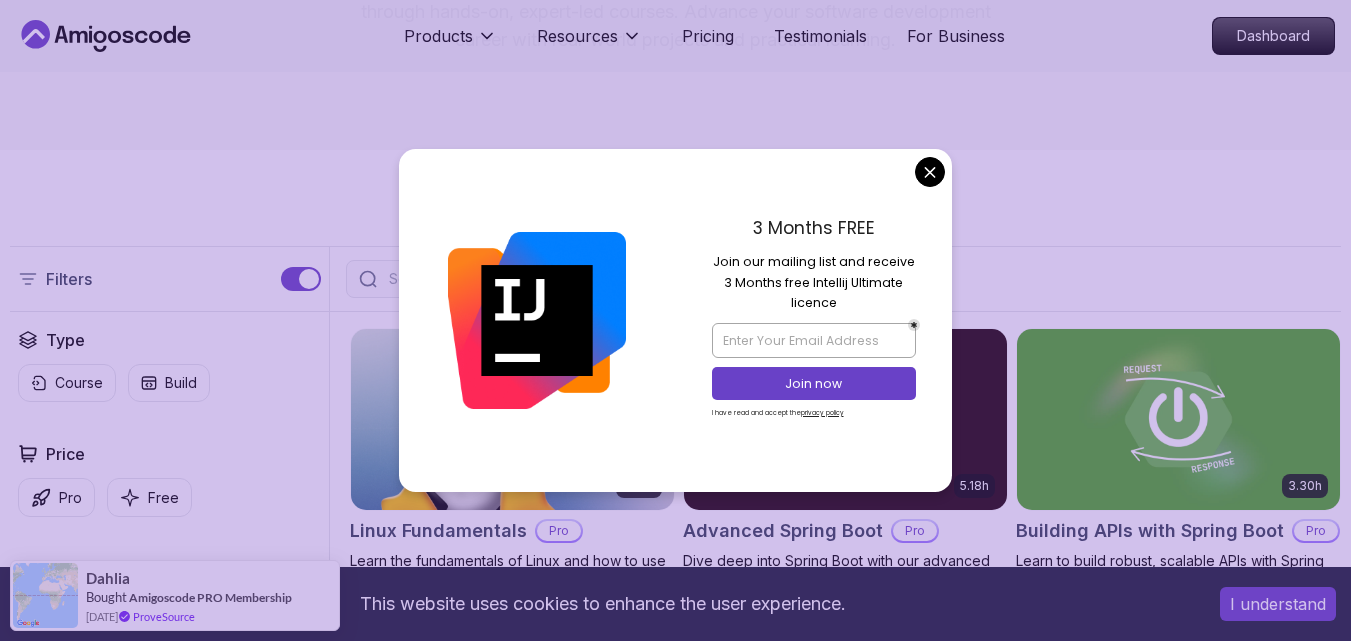 click on "This website uses cookies to enhance the user experience. I understand Products Resources Pricing Testimonials For Business Dashboard Products Resources Pricing Testimonials For Business Dashboard All Courses Learn Java, Spring Boot, DevOps & More with Amigoscode Premium Courses Master in-demand skills like Java, Spring Boot, DevOps, React, and more through hands-on, expert-led courses. Advance your software development career with real-world projects and practical learning. Filters Filters Type Course Build Price Pro Free Instructors Nelson Djalo Richard Abz Duration 0-1 Hour 1-3 Hours +3 Hours Track Front End Back End Dev Ops Full Stack Level Junior Mid-level Senior 6.00h Linux Fundamentals Pro Learn the fundamentals of Linux and how to use the command line 5.18h Advanced Spring Boot Pro Dive deep into Spring Boot with our advanced course, designed to take your skills from intermediate to expert level. 3.30h Building APIs with Spring Boot Pro 1.67h NEW Spring Boot for Beginners 6.65h NEW Spring Data JPA Pro" at bounding box center [675, 4551] 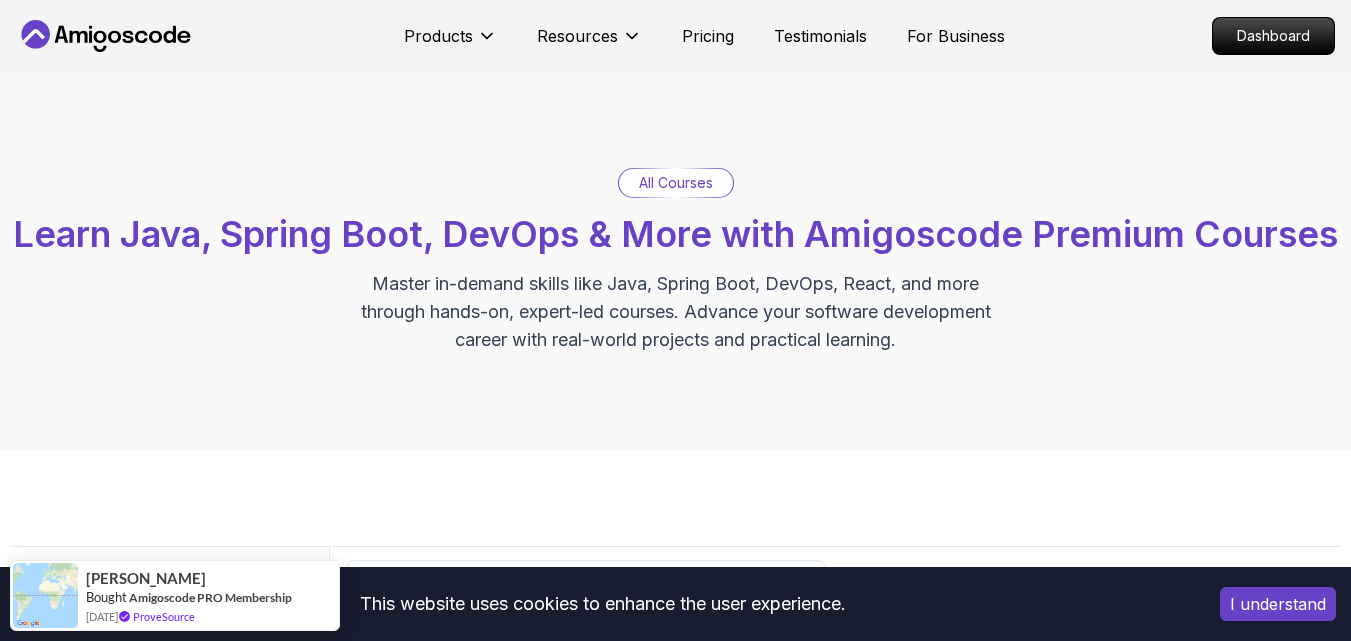 scroll, scrollTop: 300, scrollLeft: 0, axis: vertical 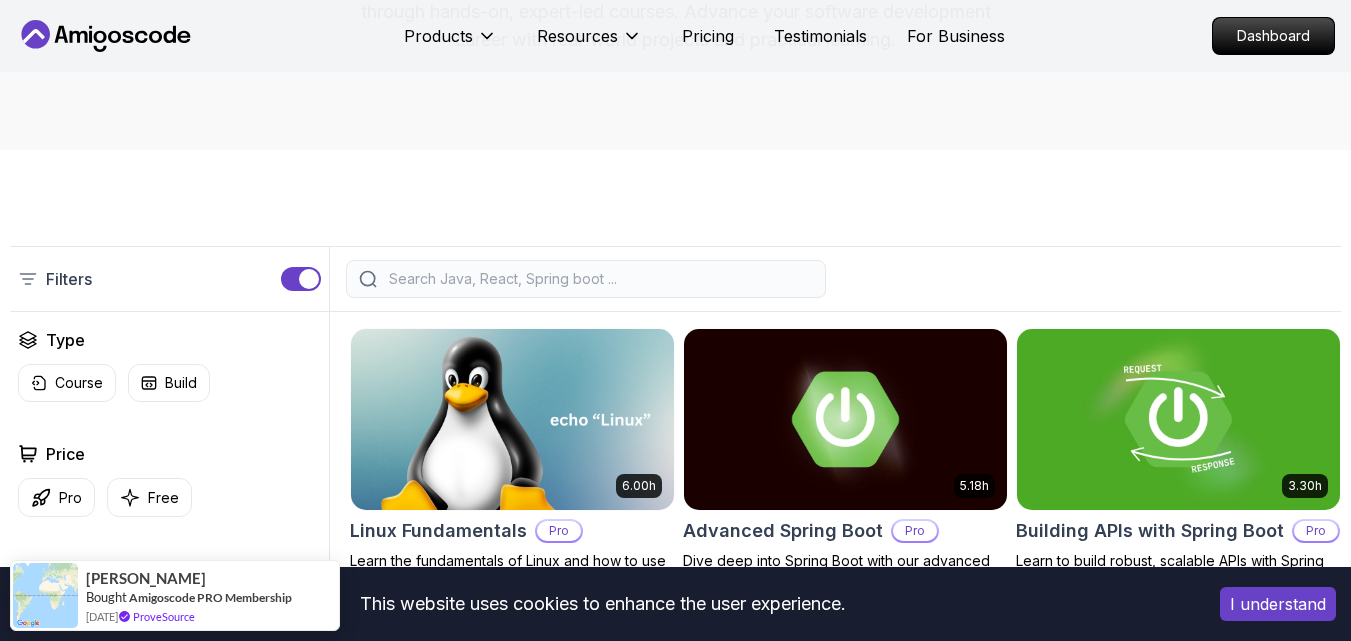 click at bounding box center [599, 279] 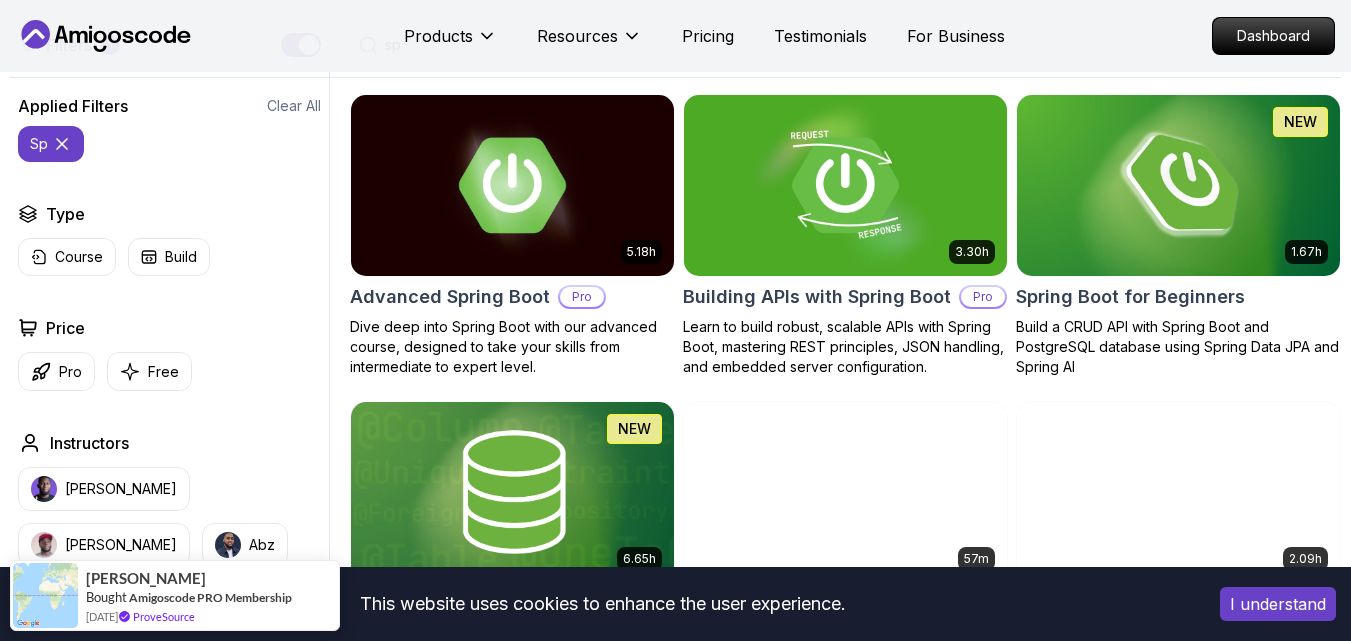 scroll, scrollTop: 600, scrollLeft: 0, axis: vertical 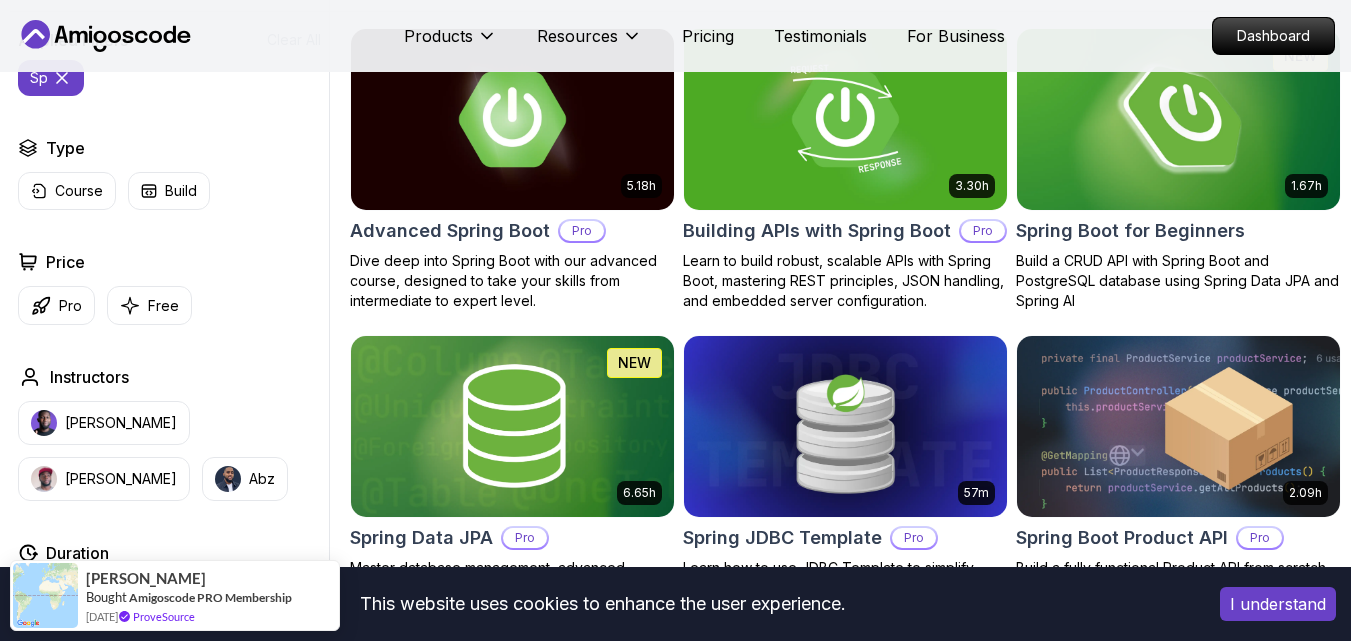 type on "sp" 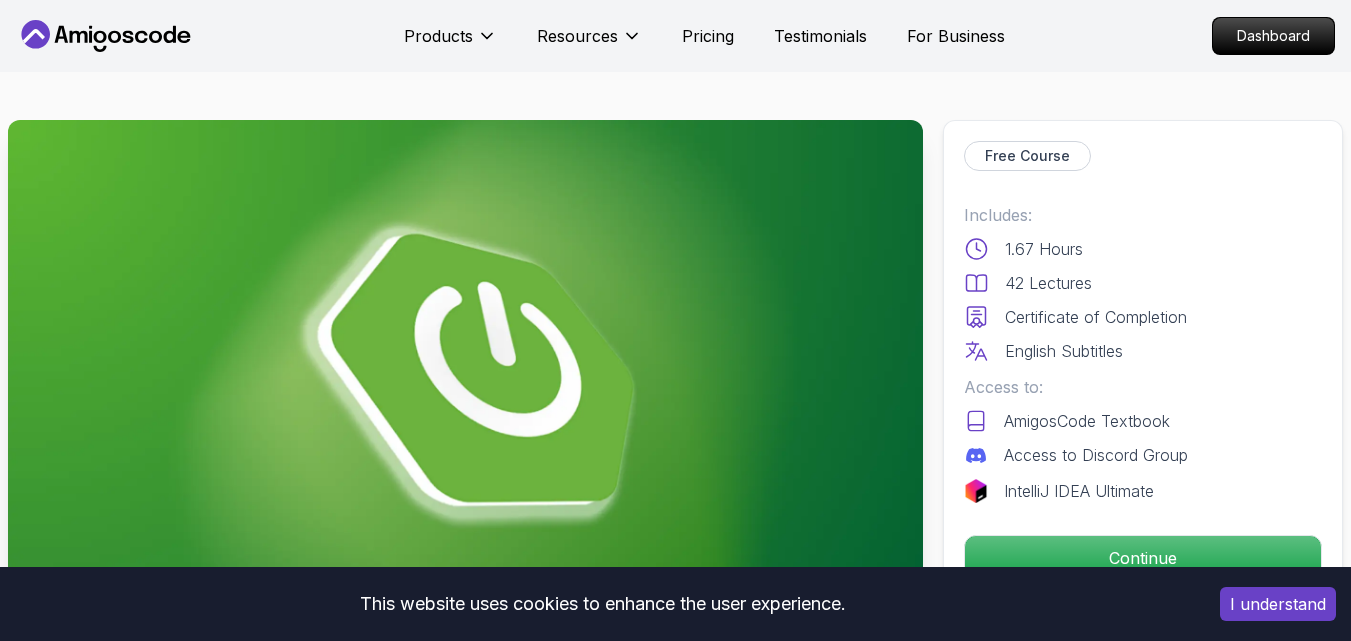 scroll, scrollTop: 300, scrollLeft: 0, axis: vertical 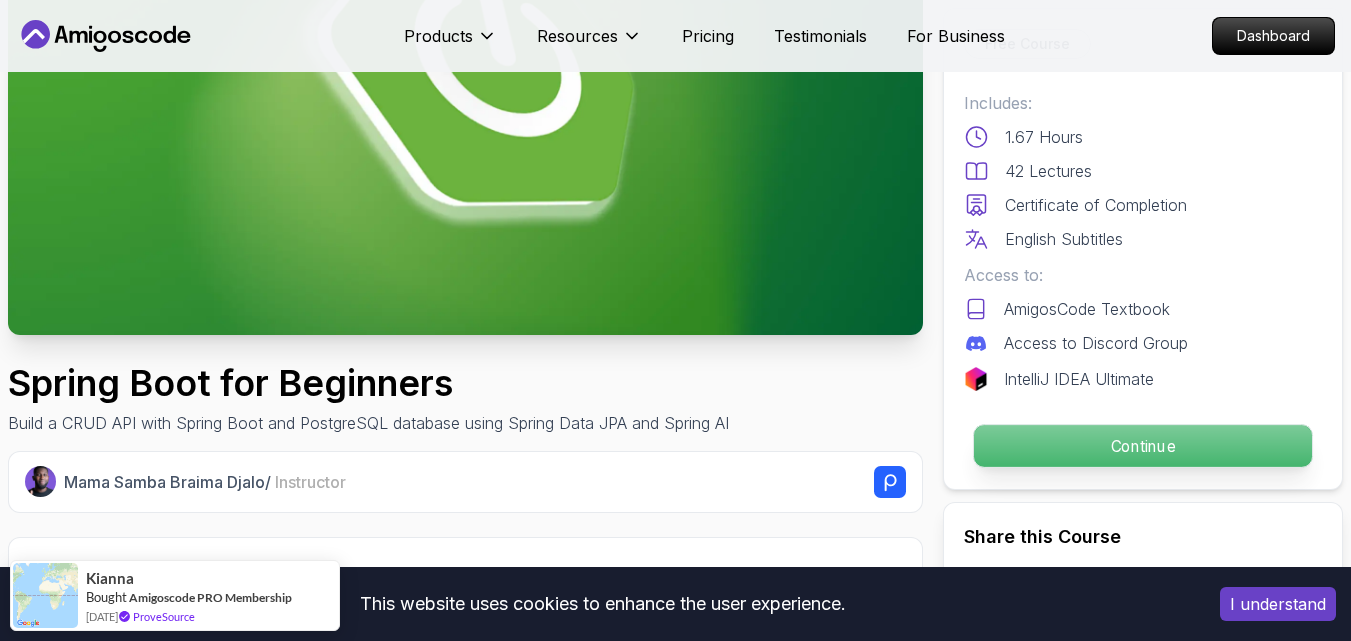 click on "Continue" at bounding box center [1143, 446] 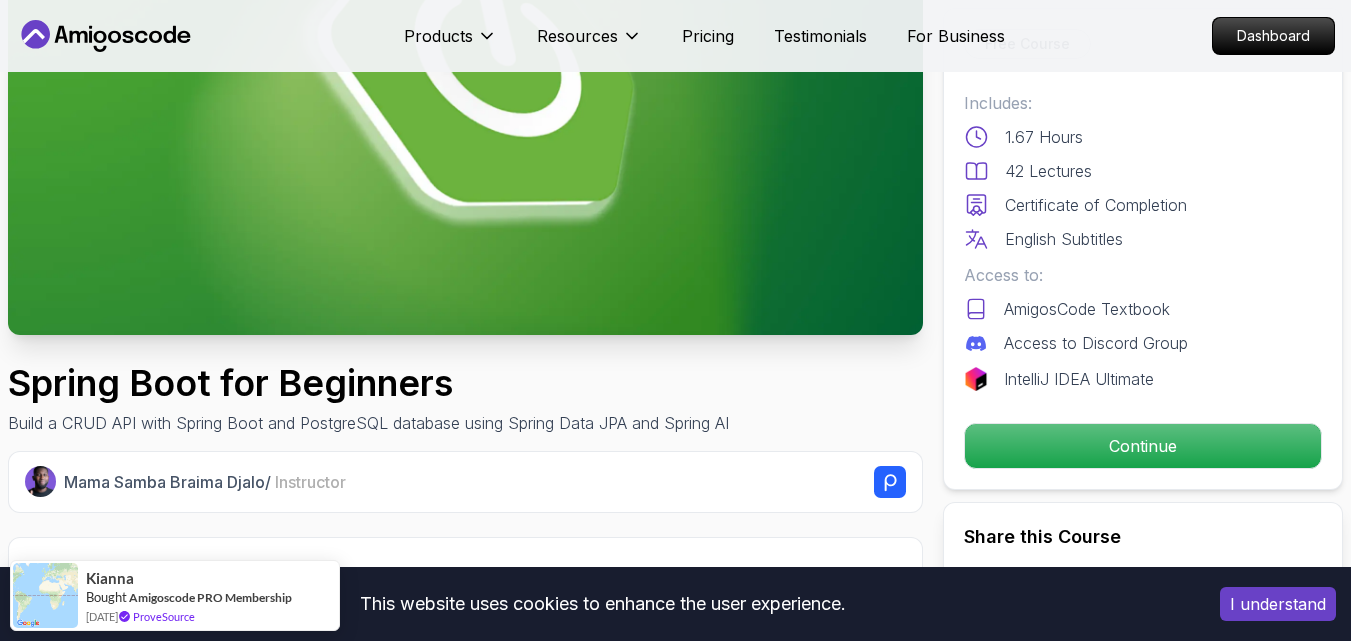 scroll, scrollTop: 600, scrollLeft: 0, axis: vertical 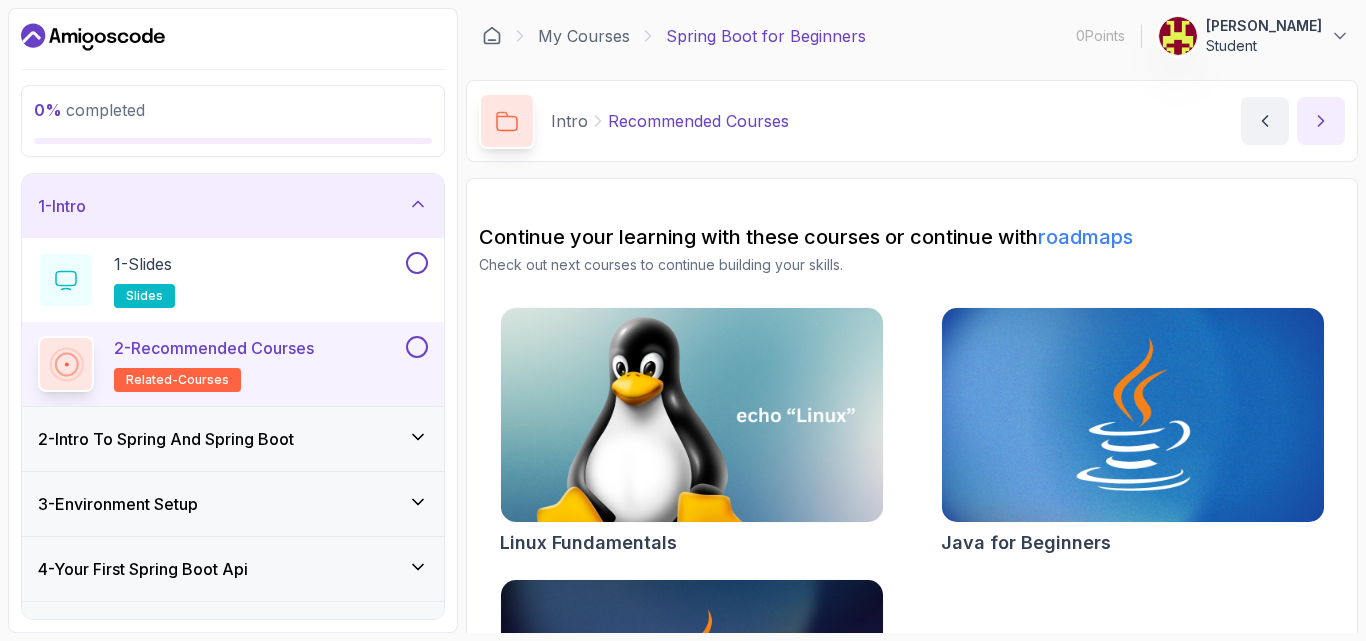 click 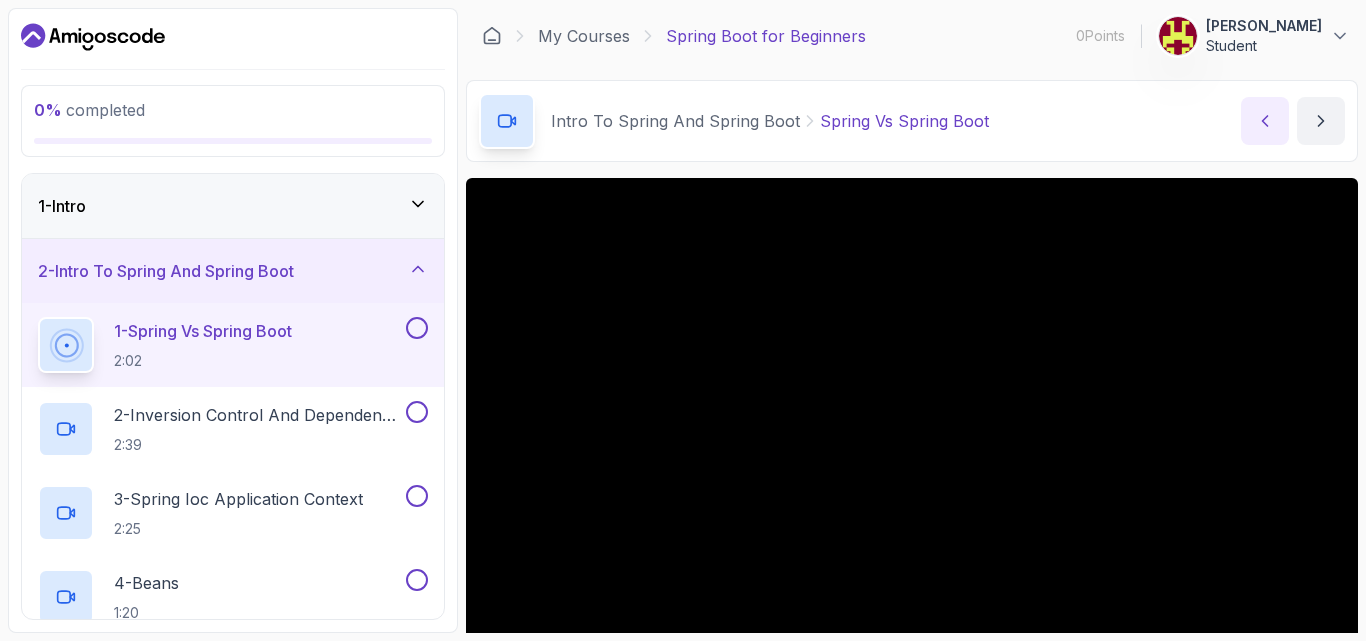 click at bounding box center [1265, 121] 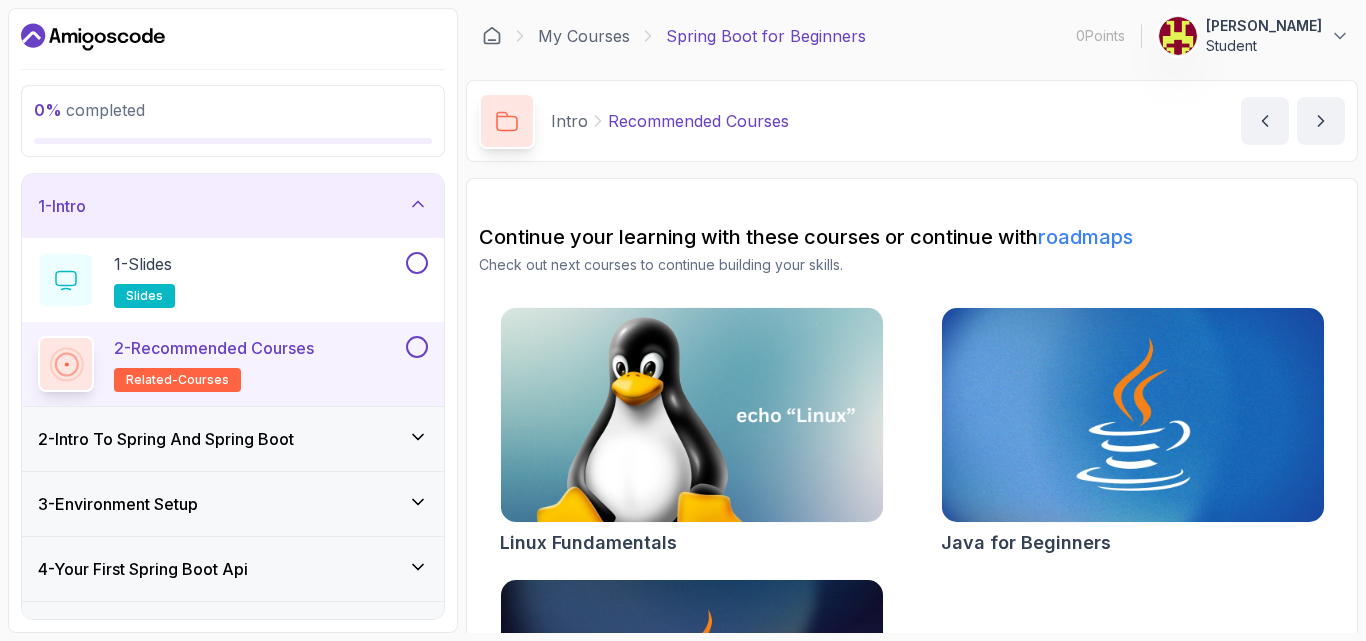 click on "Intro" at bounding box center [569, 121] 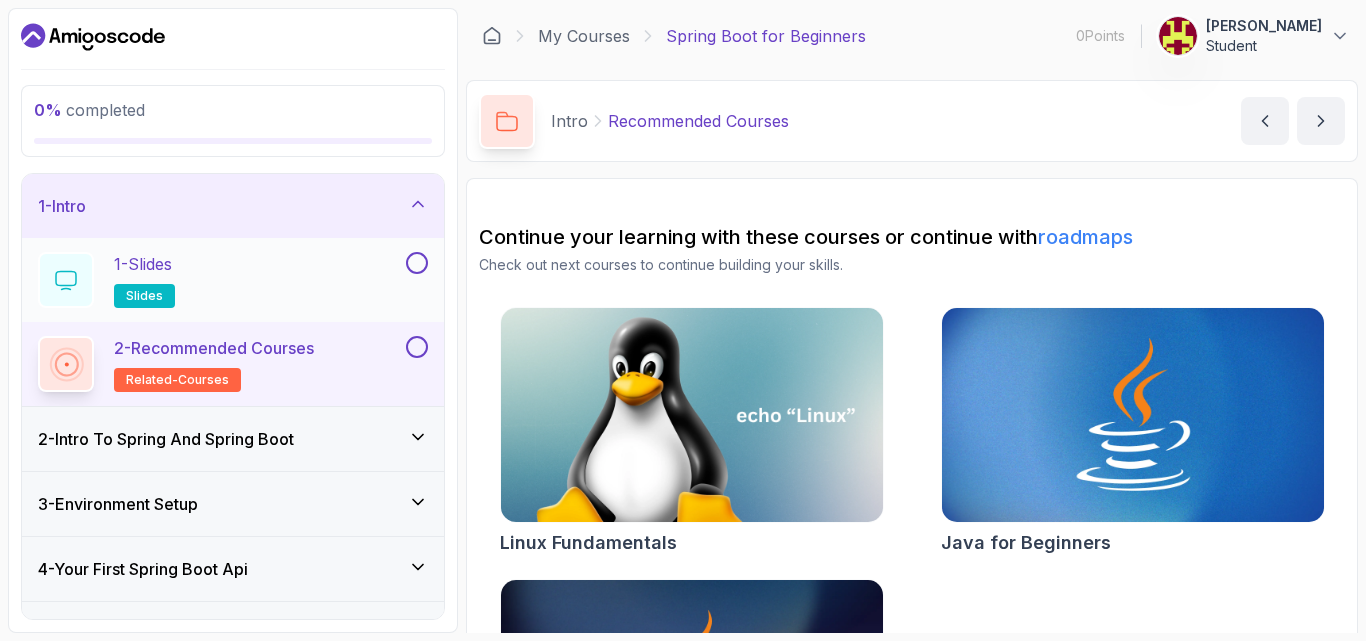 click on "1  -  Slides slides" at bounding box center [220, 280] 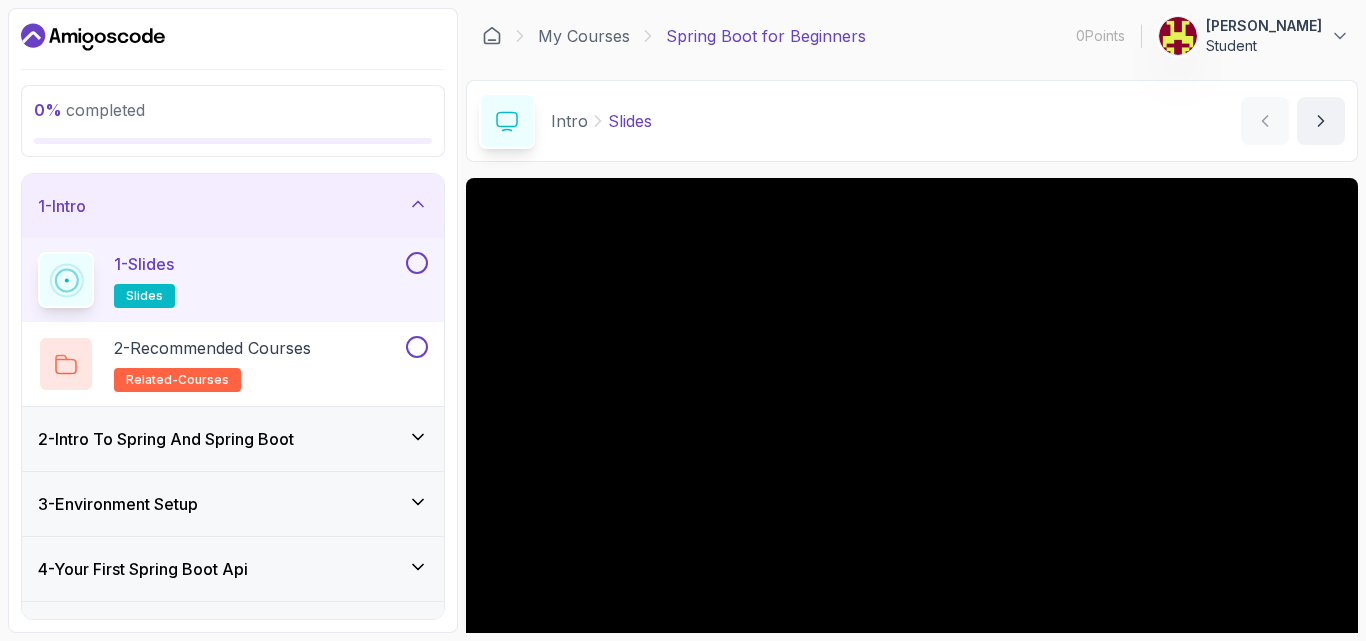 click at bounding box center (417, 263) 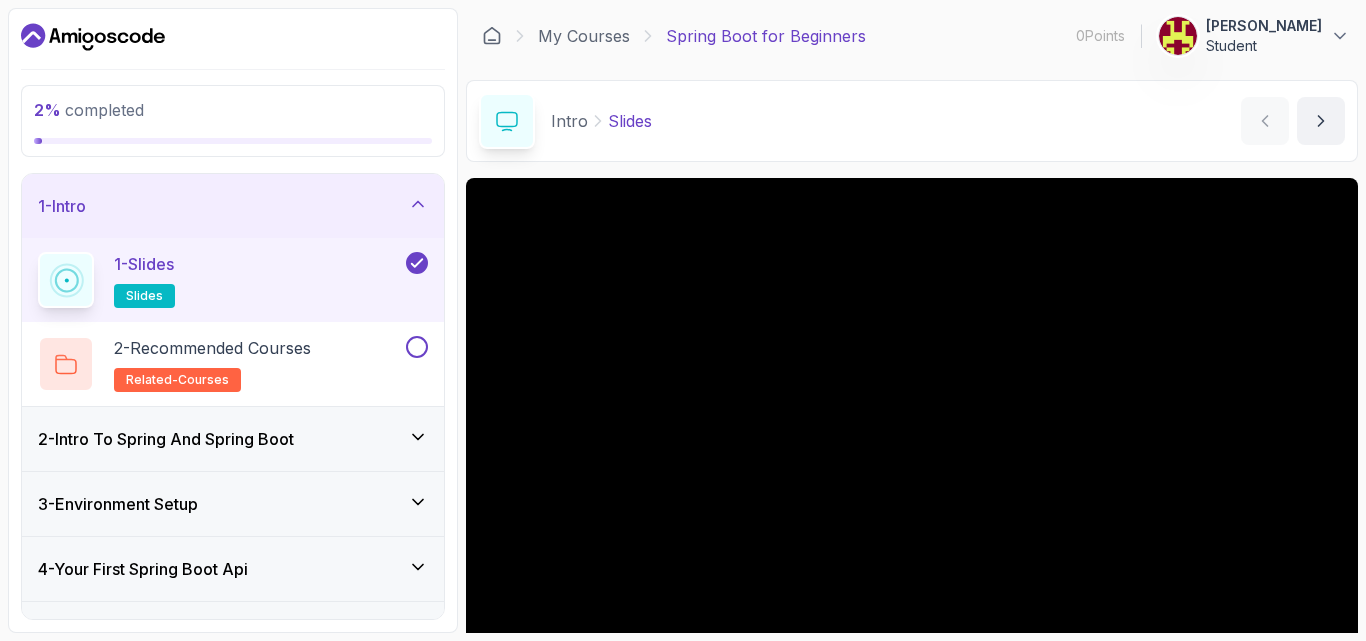 click on "Intro" at bounding box center (569, 121) 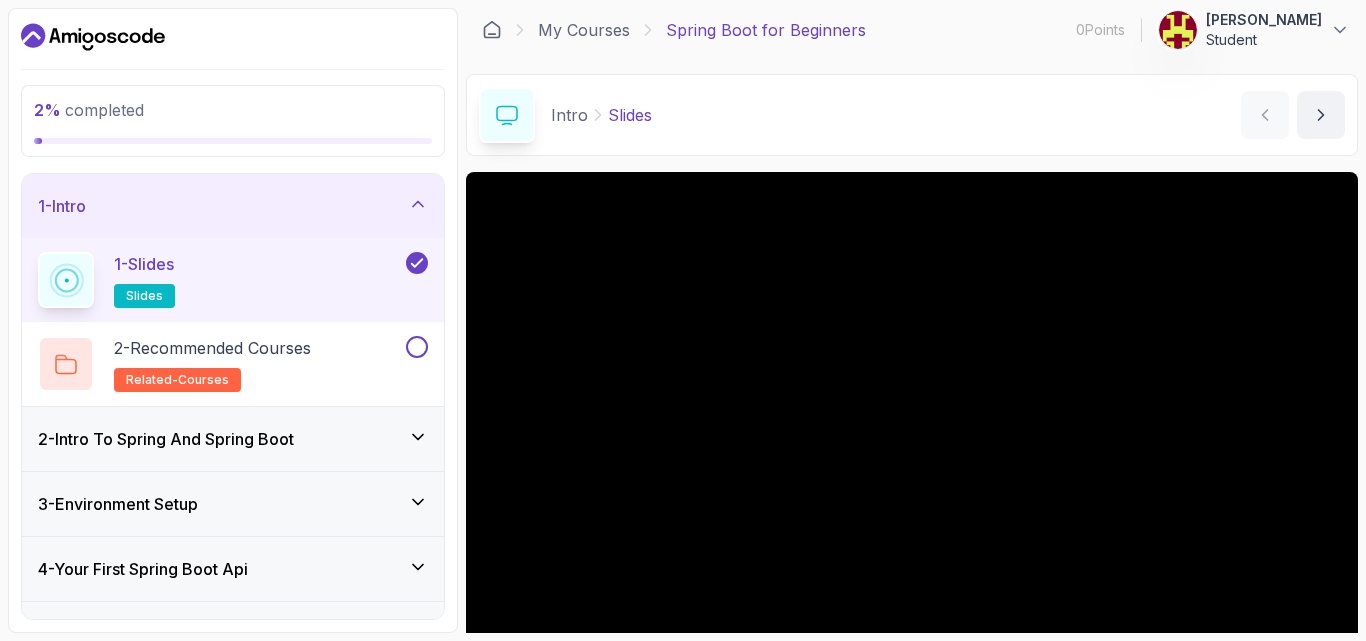 scroll, scrollTop: 0, scrollLeft: 0, axis: both 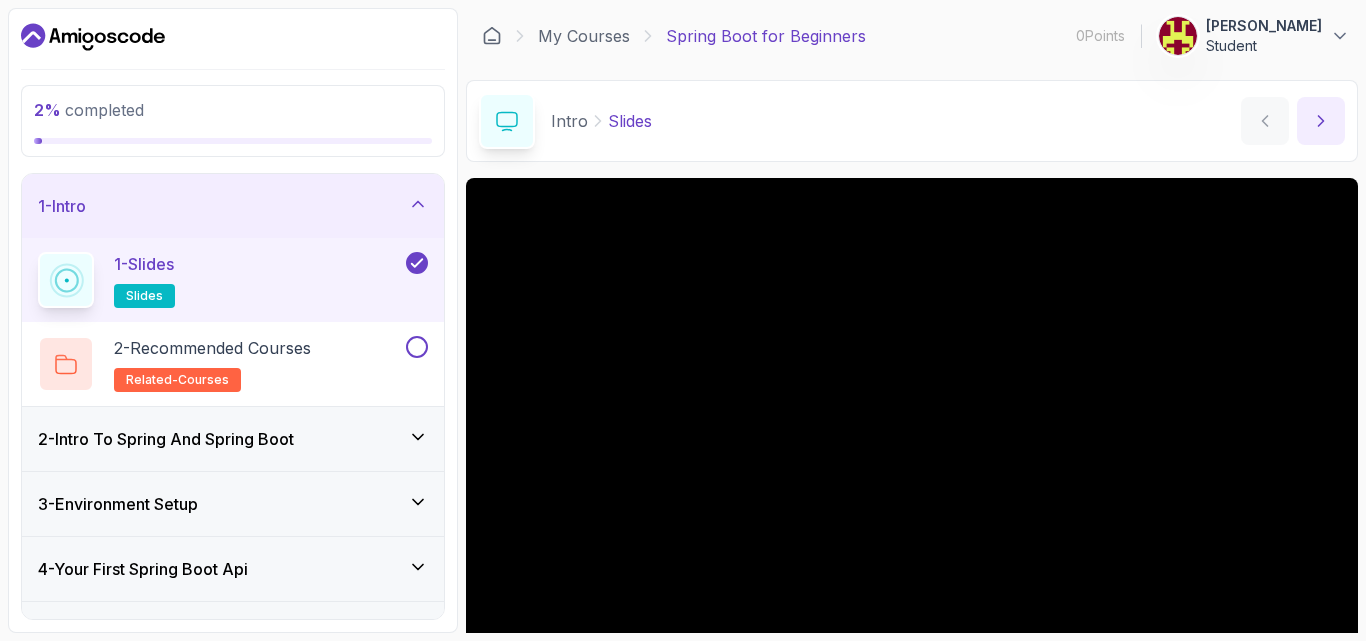 click 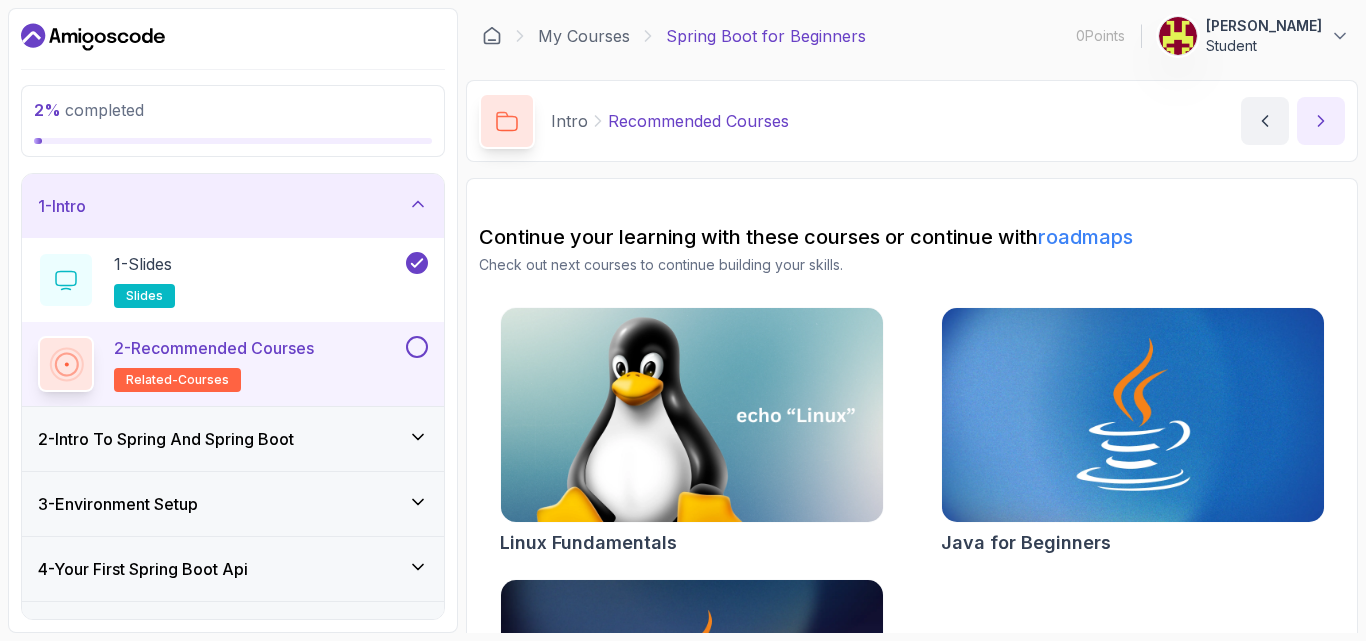 click at bounding box center [1321, 121] 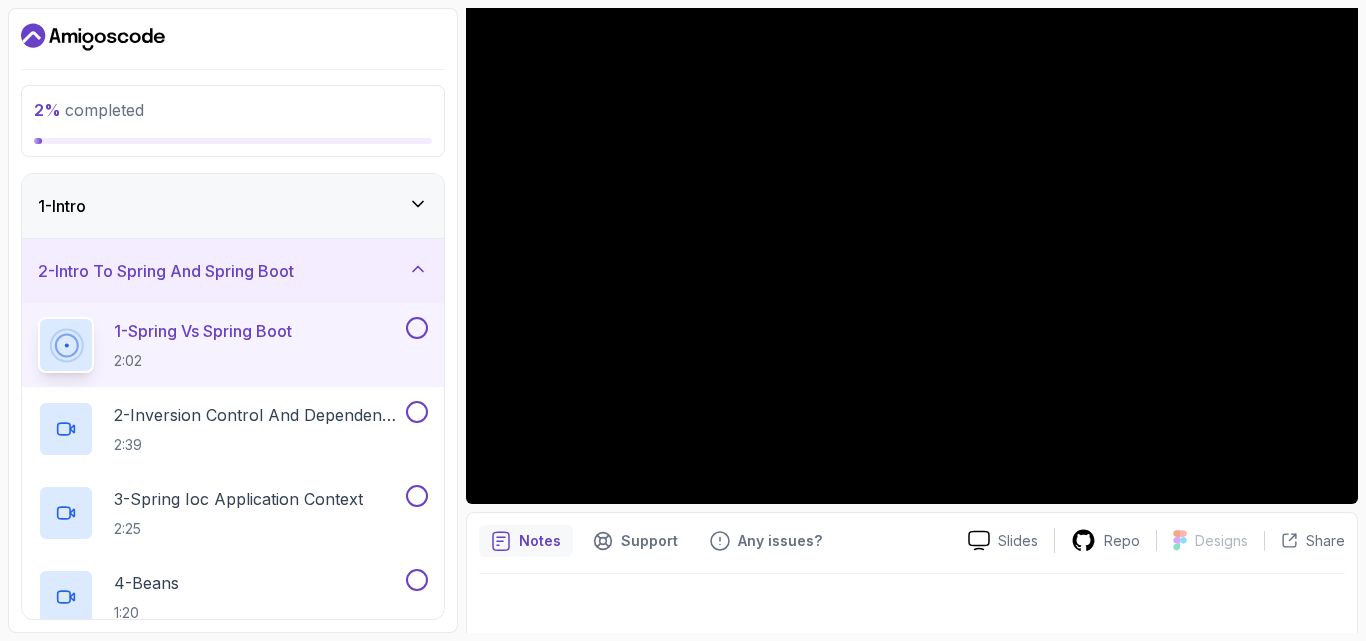 scroll, scrollTop: 186, scrollLeft: 0, axis: vertical 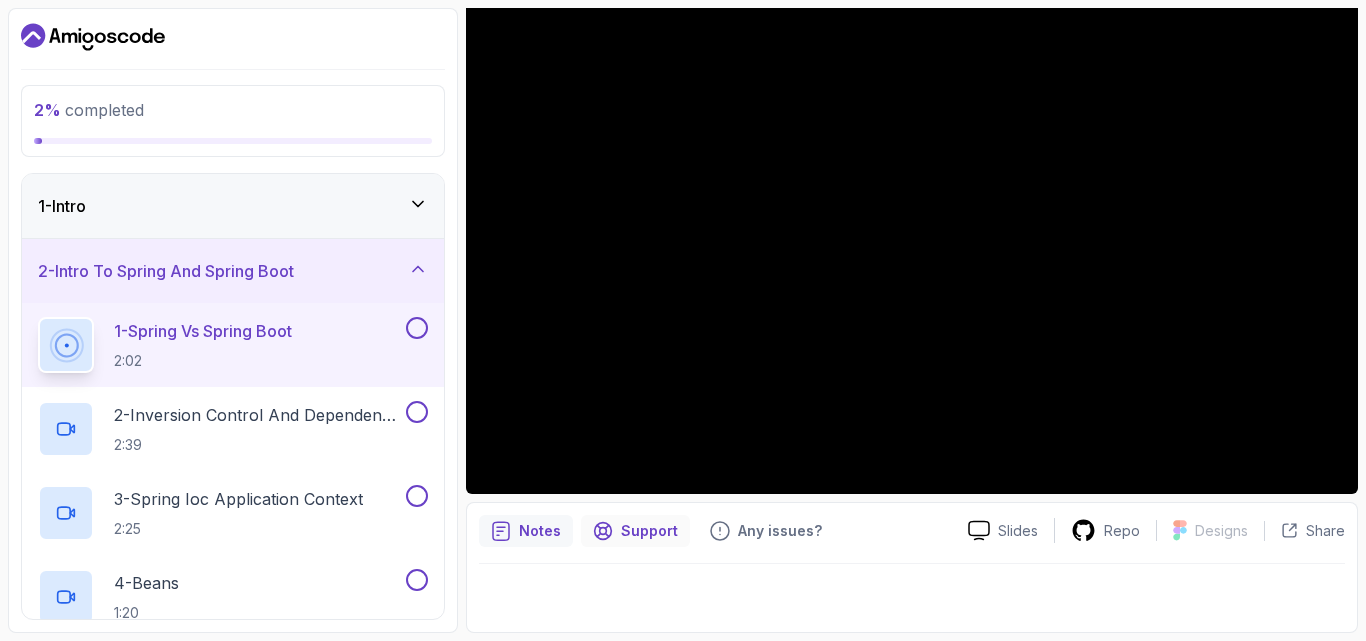 click 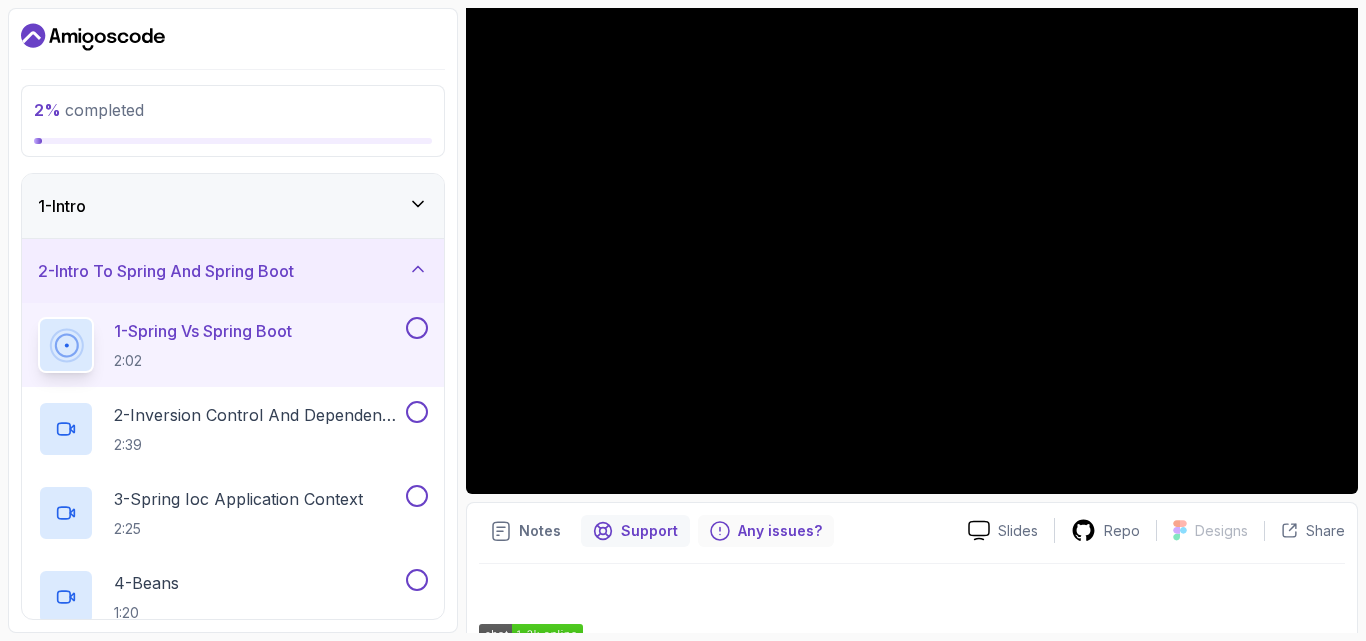 click on "Any issues?" at bounding box center (780, 531) 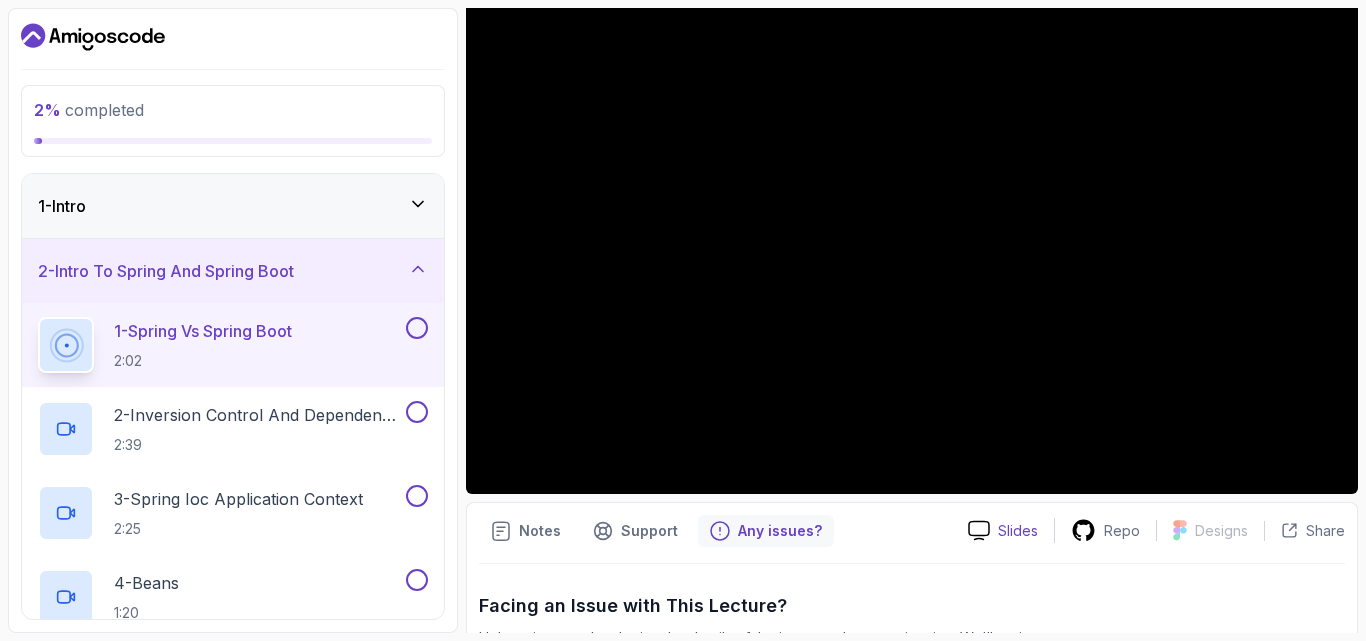 click on "Slides" at bounding box center (1018, 531) 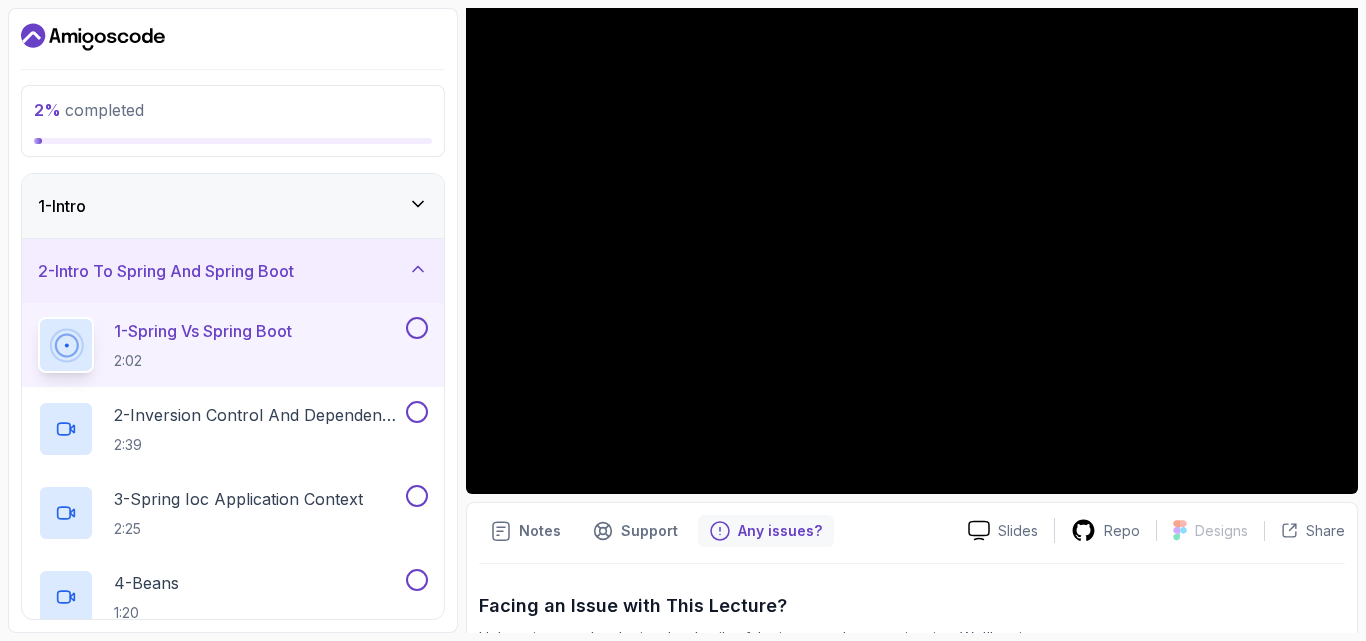scroll, scrollTop: 478, scrollLeft: 0, axis: vertical 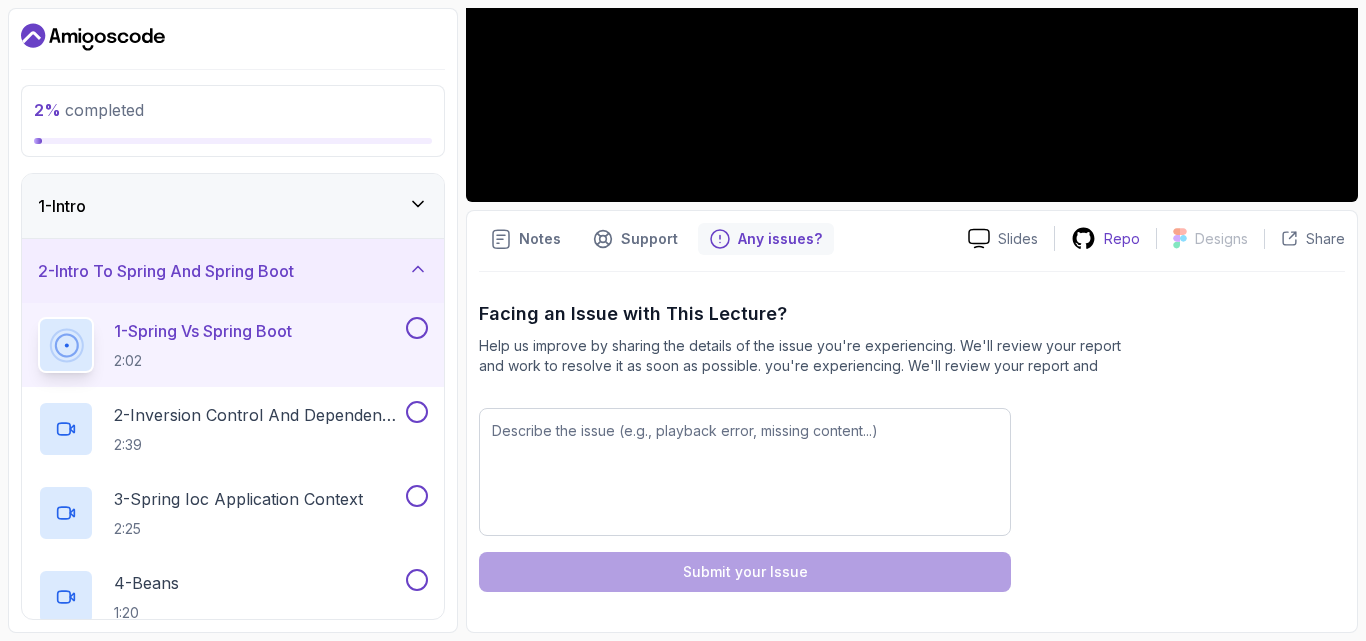 click 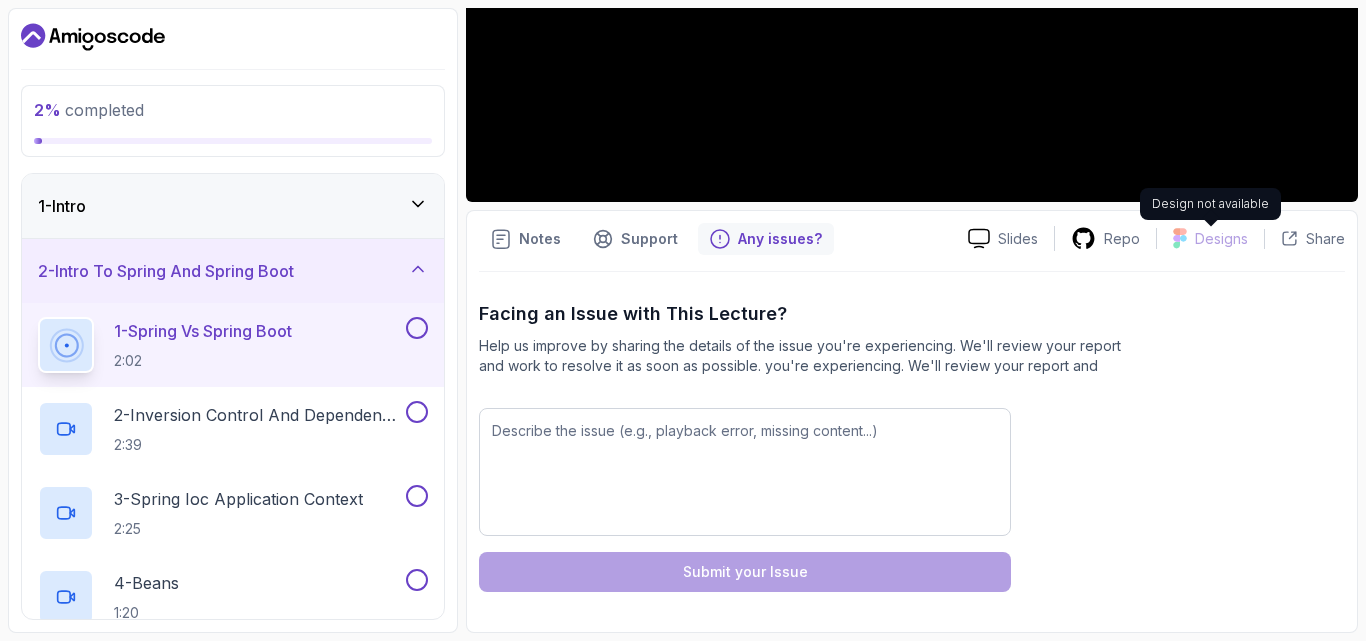 click on "Designs" at bounding box center (1221, 239) 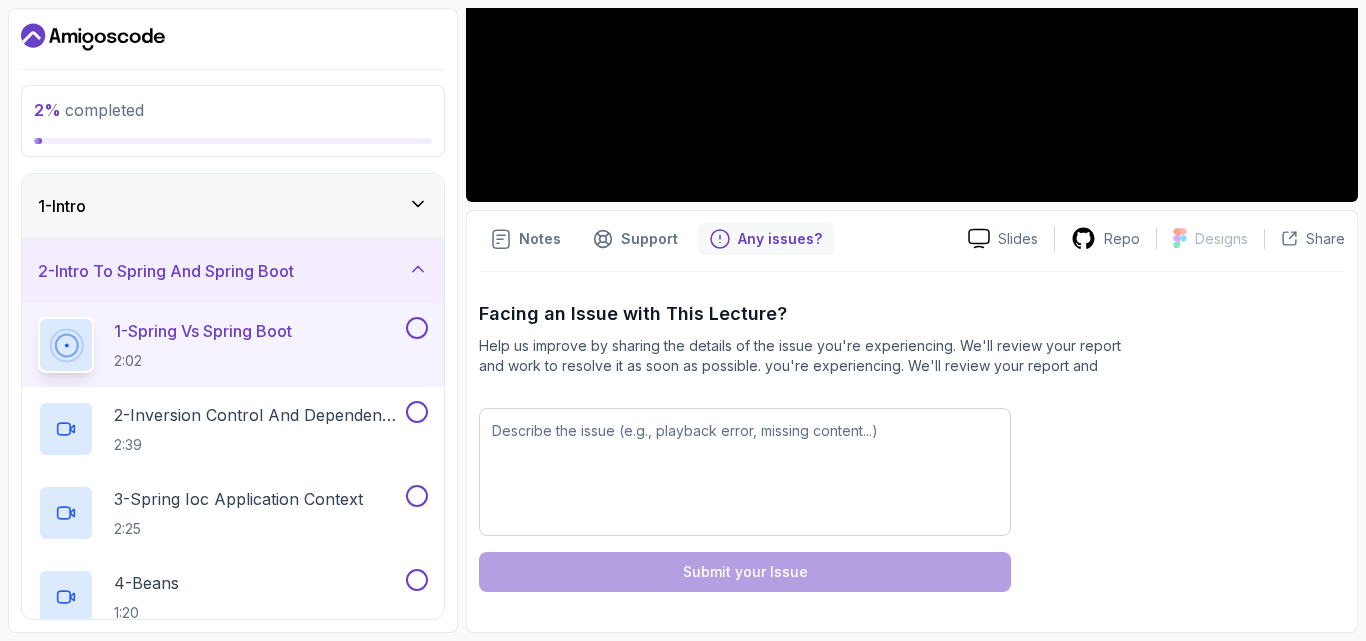 scroll, scrollTop: 178, scrollLeft: 0, axis: vertical 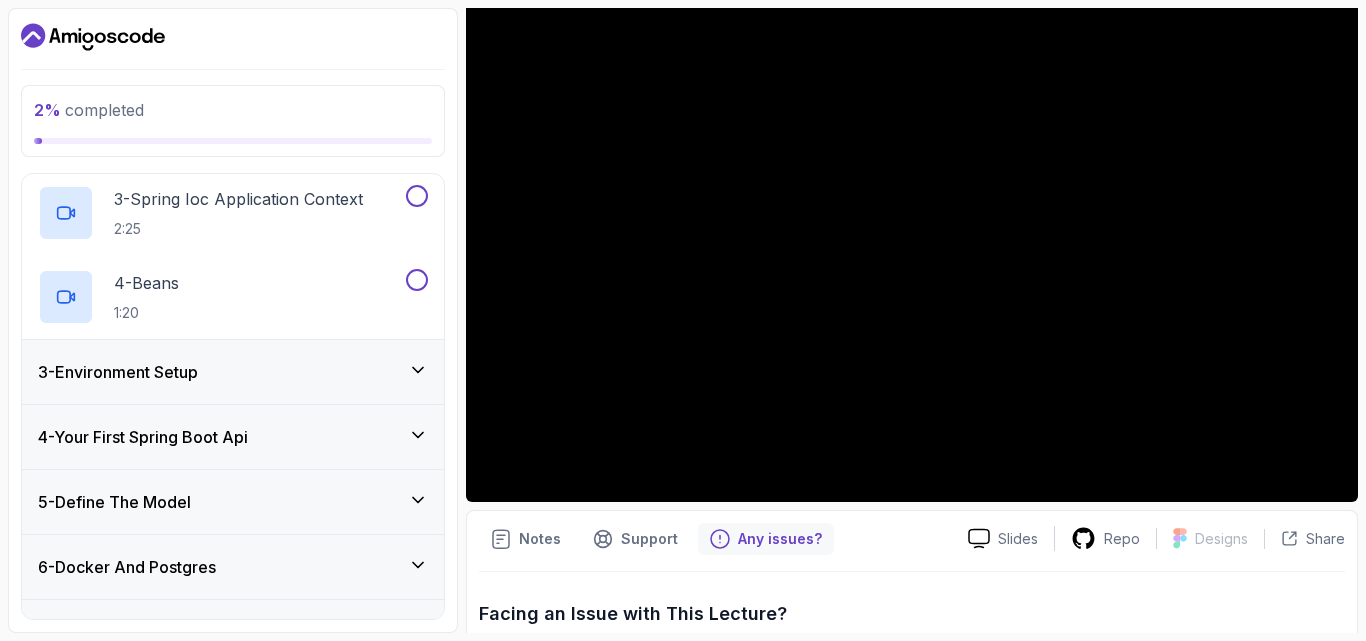 click on "3  -  Environment Setup" at bounding box center (233, 372) 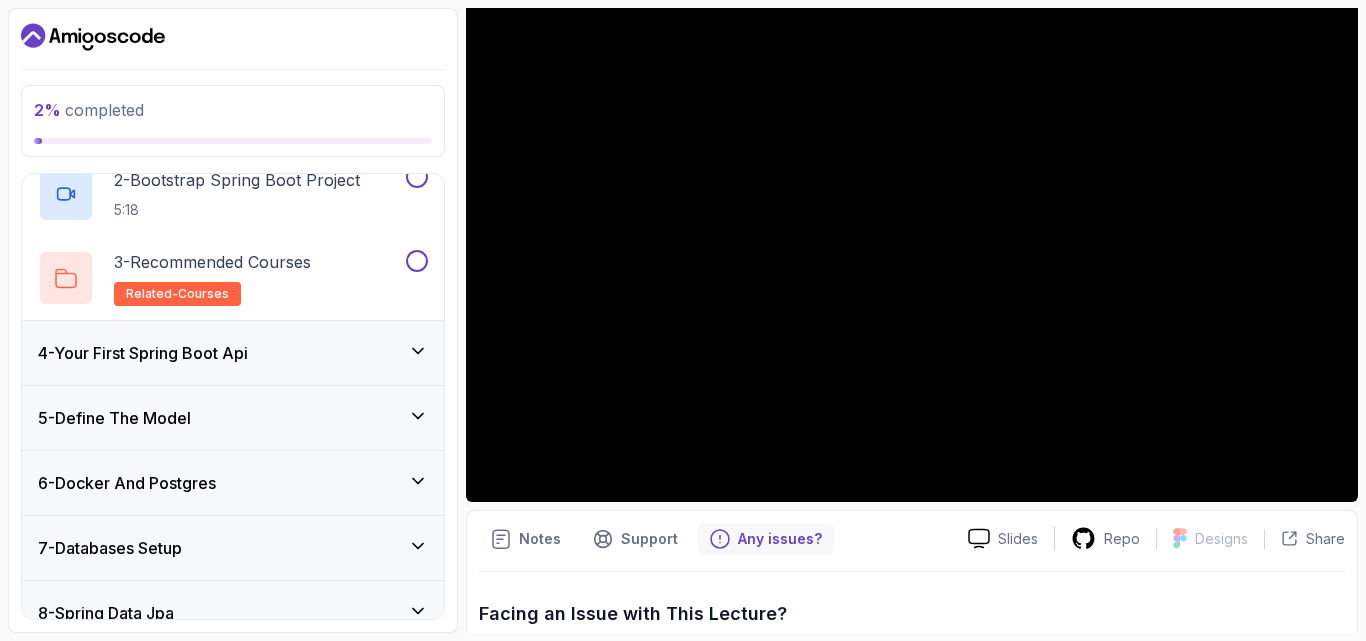 click on "4  -  Your First Spring Boot Api" at bounding box center (143, 353) 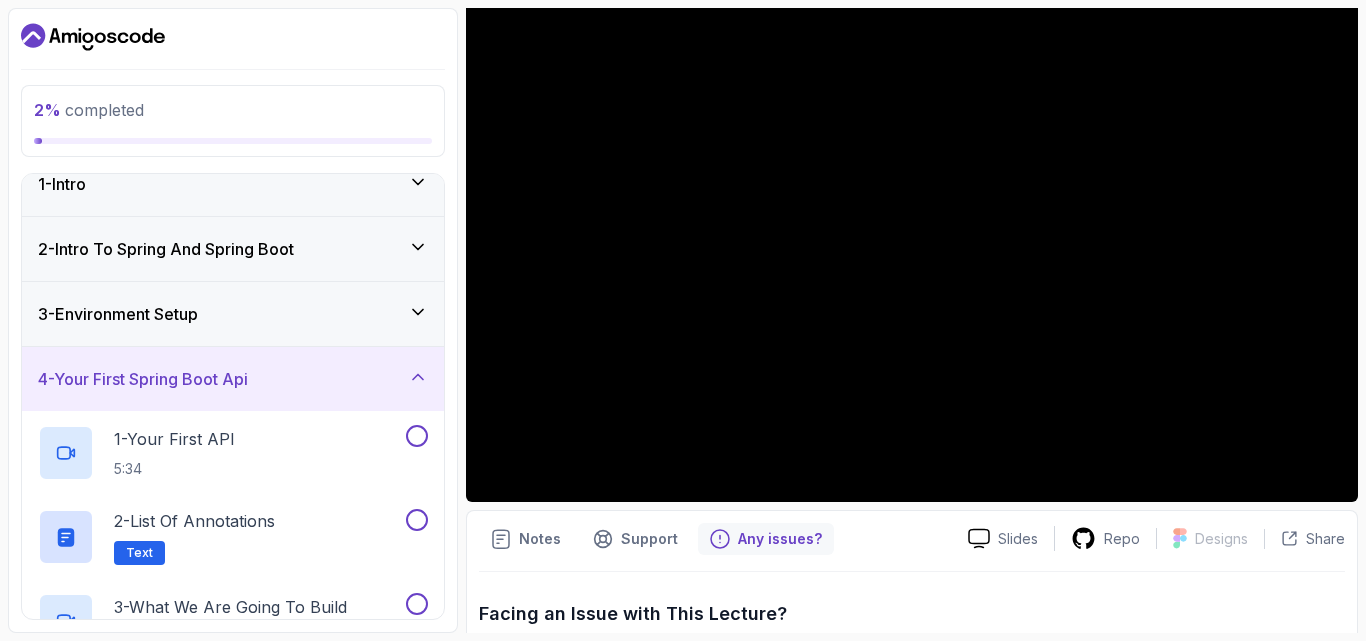 scroll, scrollTop: 0, scrollLeft: 0, axis: both 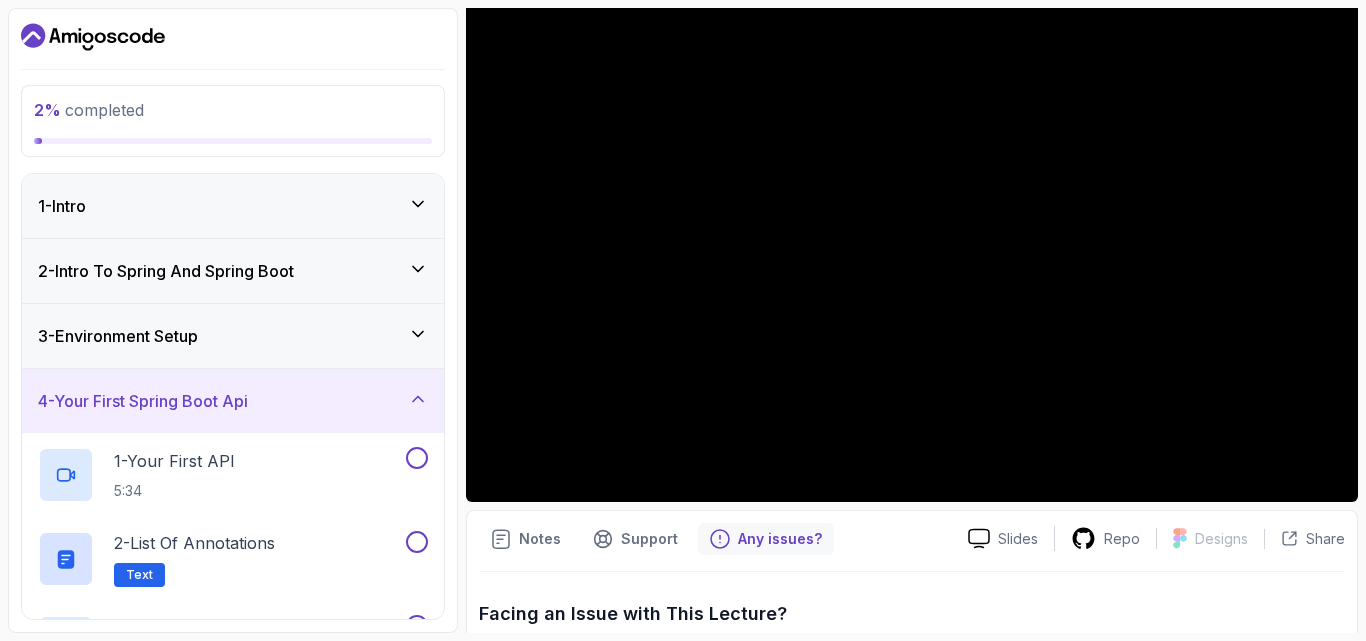click on "1  -  Intro" at bounding box center [233, 206] 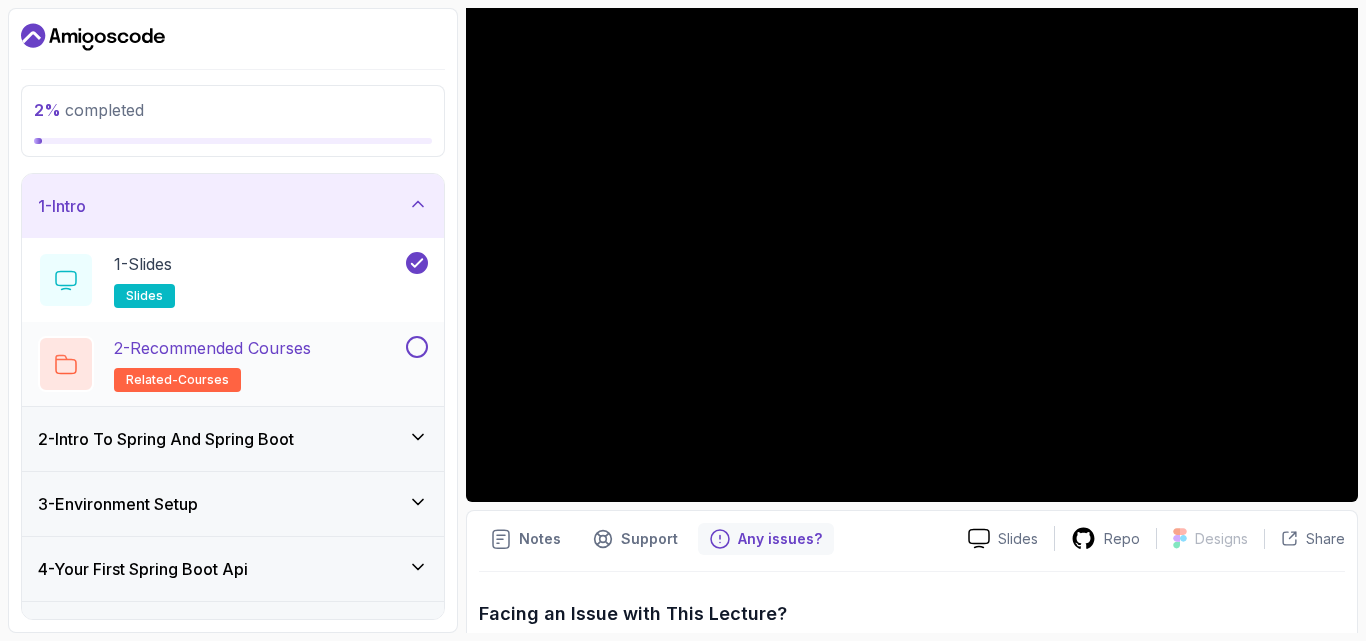 click on "related-courses" at bounding box center [177, 380] 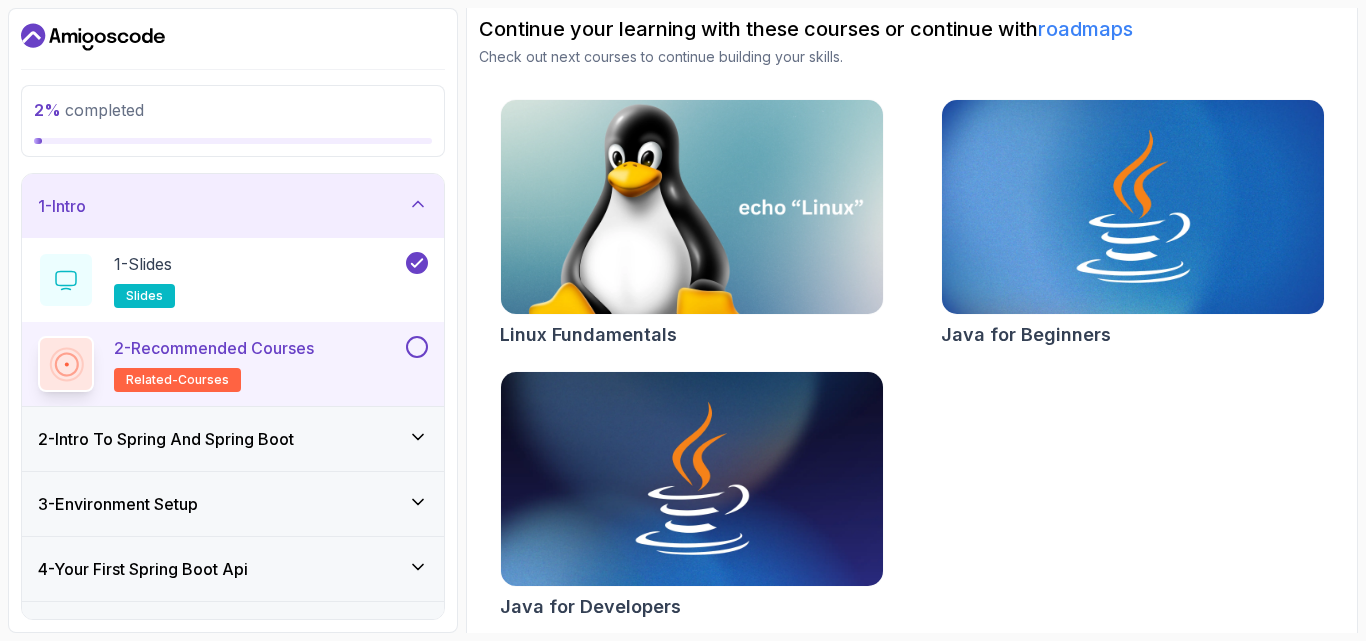 scroll, scrollTop: 215, scrollLeft: 0, axis: vertical 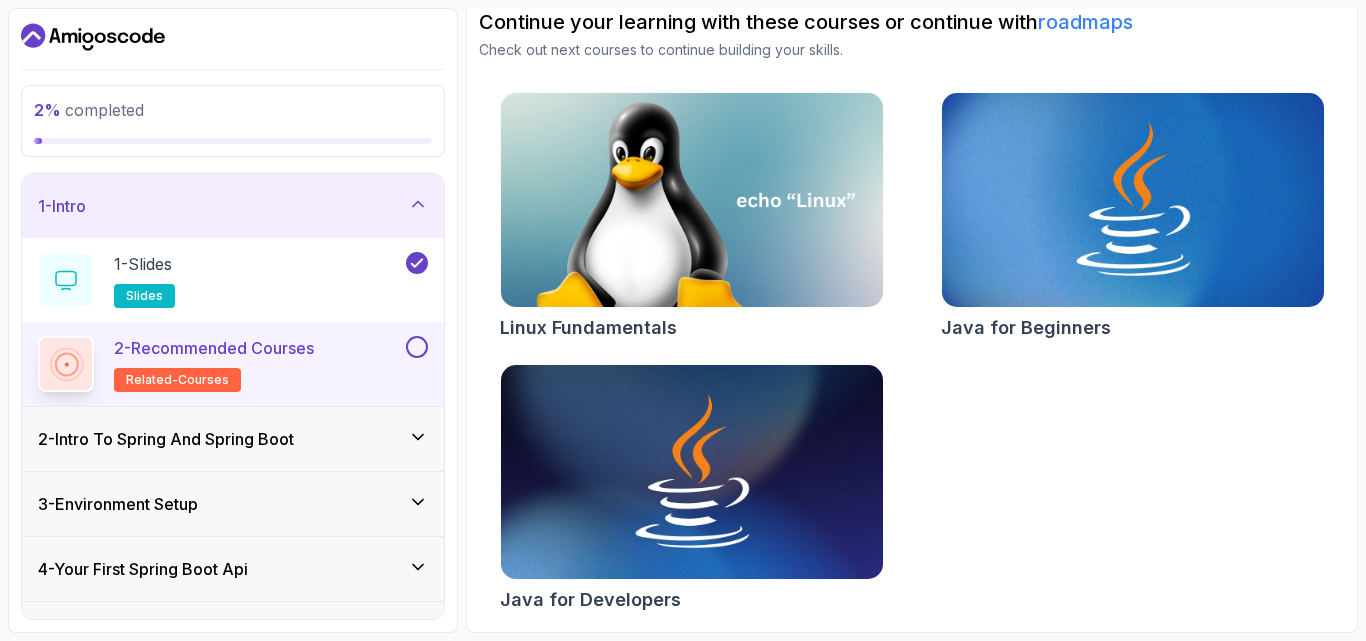 click on "2  -  Intro To Spring And Spring Boot" at bounding box center (166, 439) 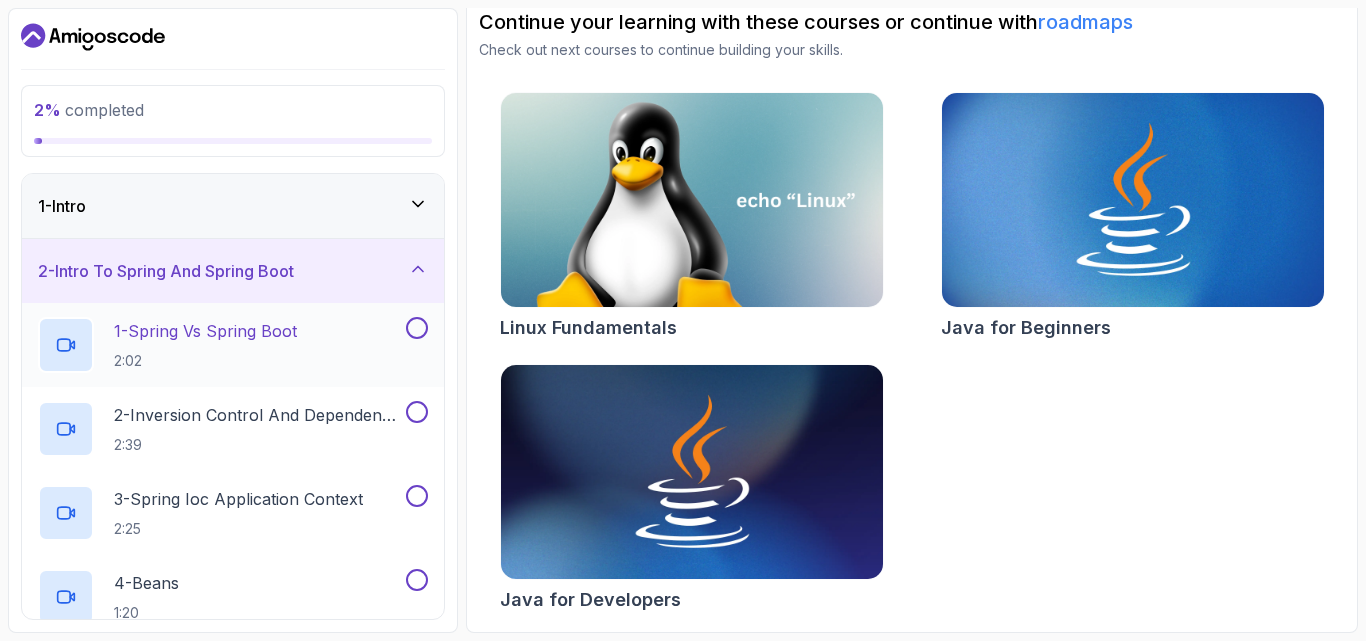 click on "2:02" at bounding box center (205, 361) 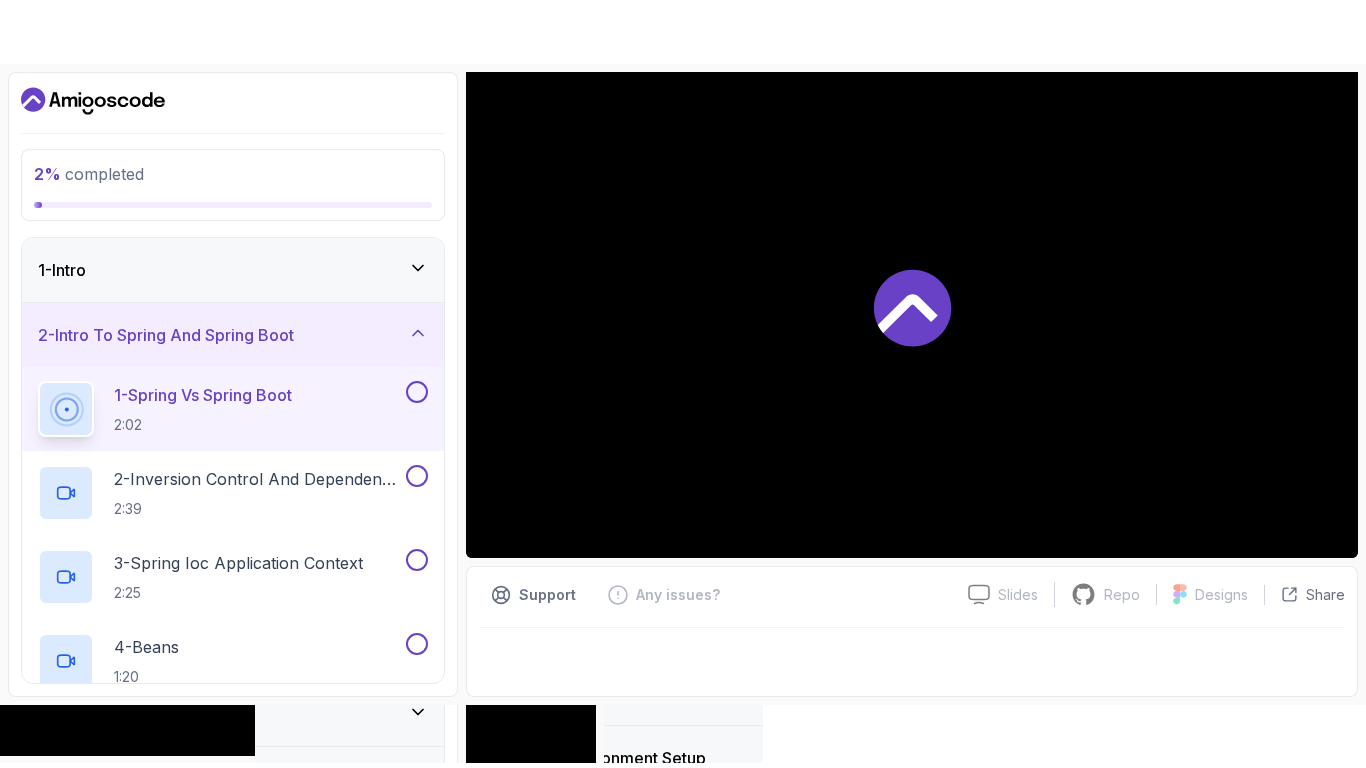 scroll, scrollTop: 186, scrollLeft: 0, axis: vertical 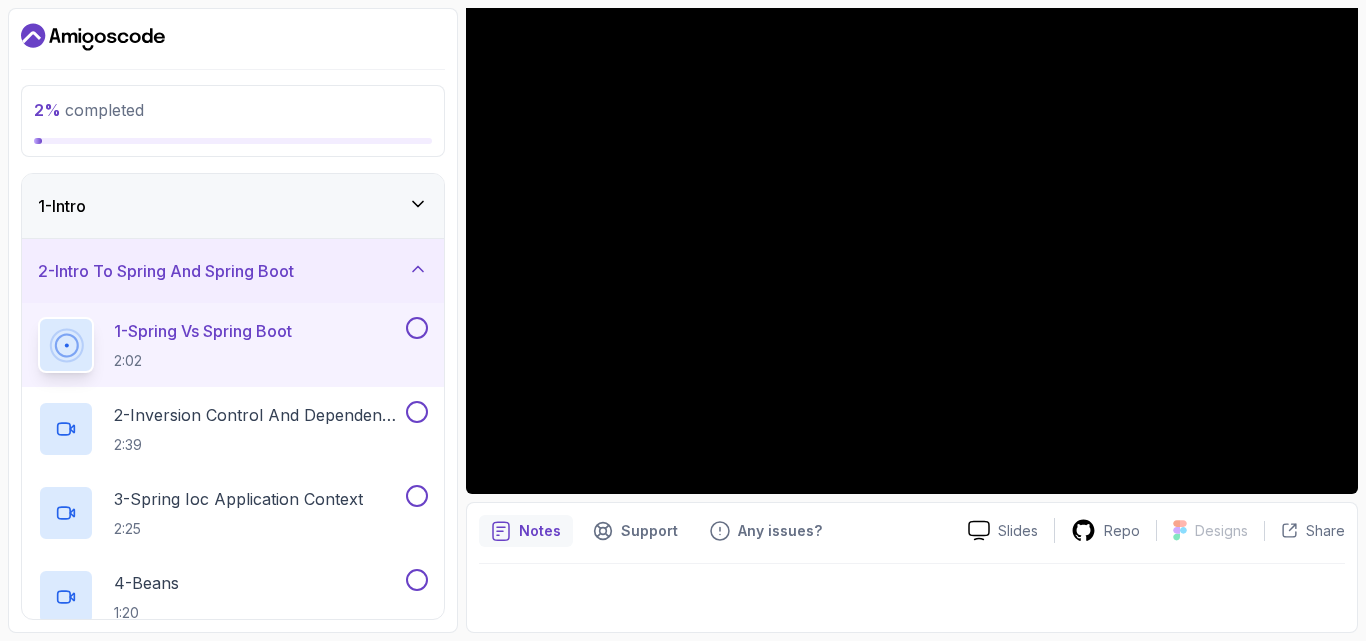 type 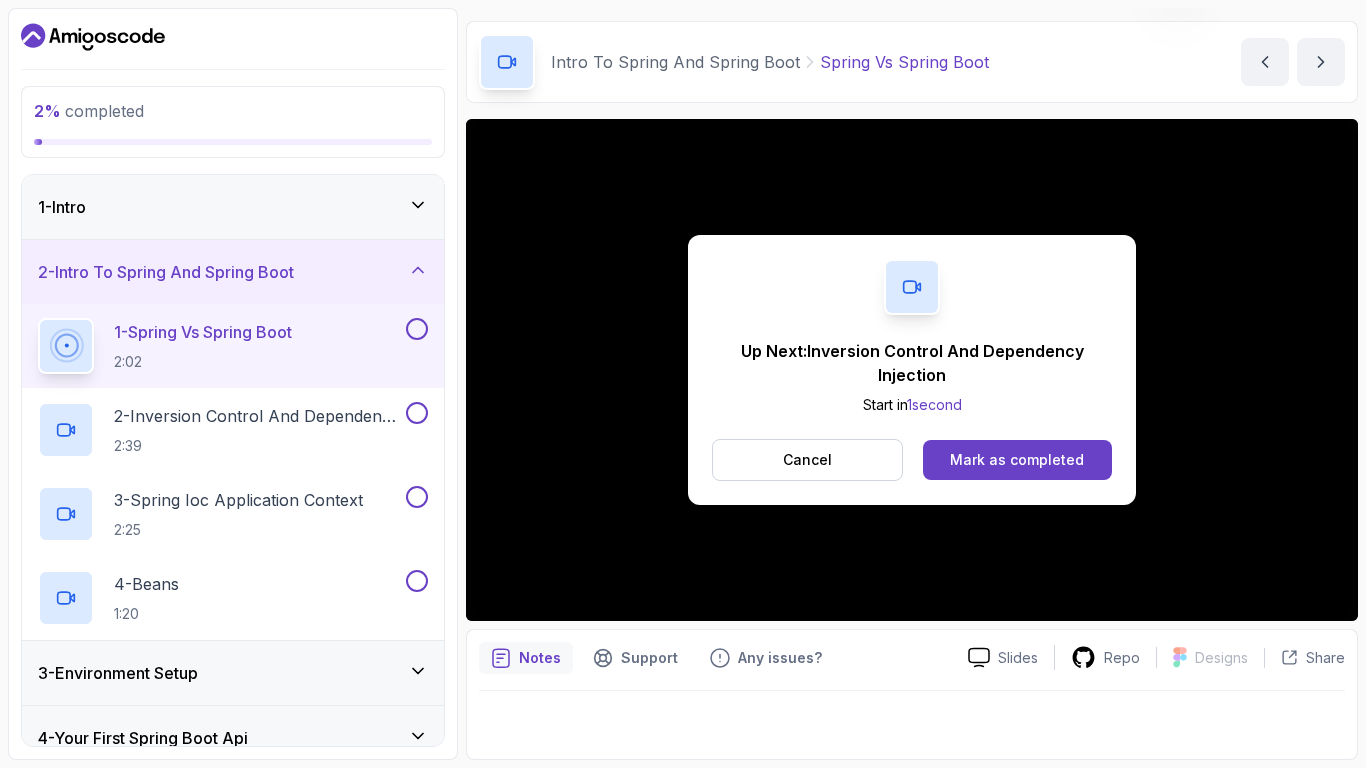 scroll, scrollTop: 186, scrollLeft: 0, axis: vertical 